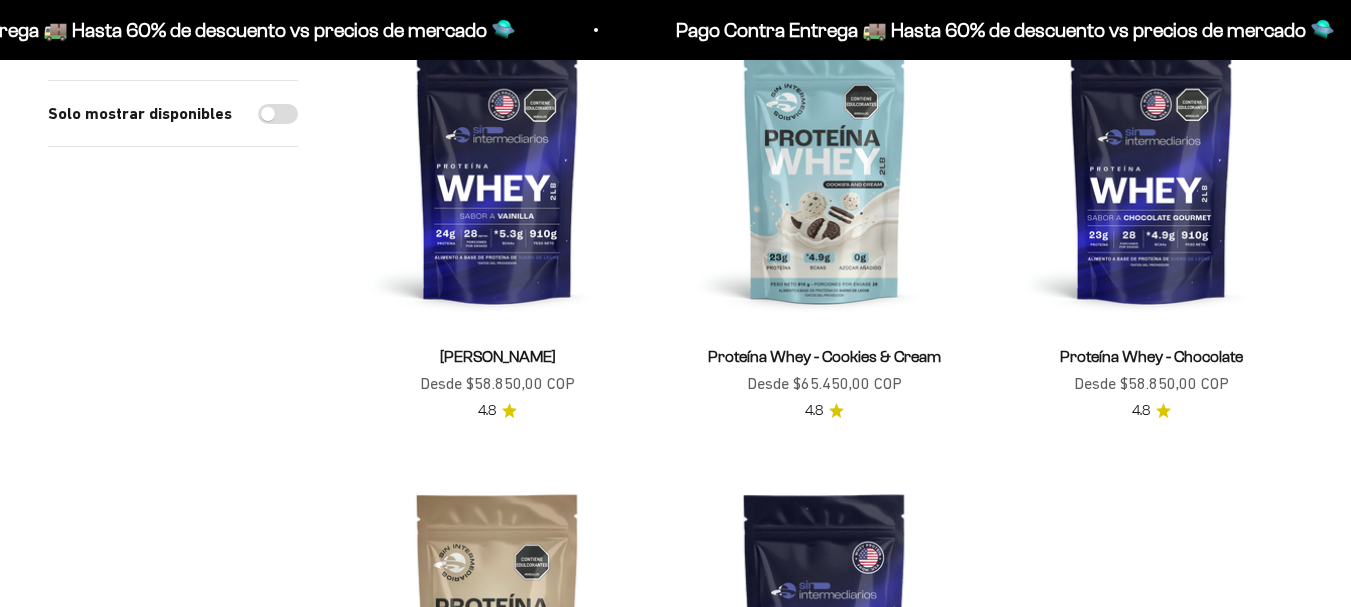 scroll, scrollTop: 238, scrollLeft: 0, axis: vertical 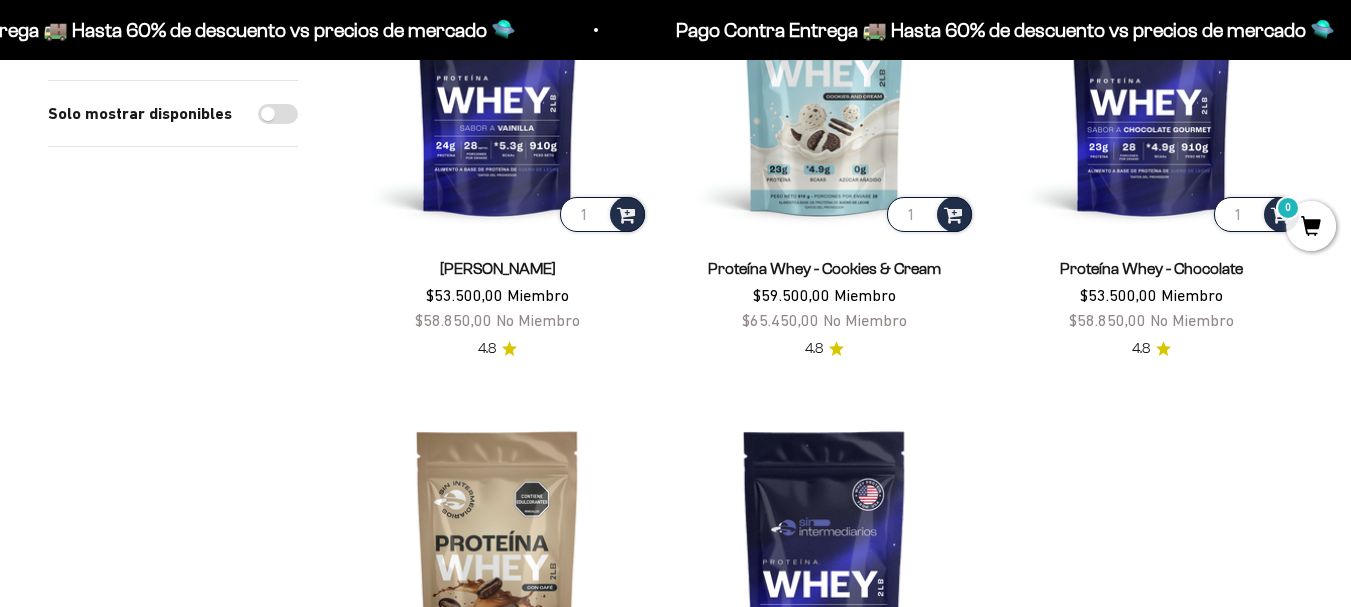 click on "Ir al contenido
Pago Contra Entrega 🚚 Hasta 60% de descuento vs precios [PERSON_NAME] 🛸
Pago Contra Entrega 🚚 Hasta 60% de descuento vs precios [PERSON_NAME] 🛸
Pago Contra Entrega 🚚 Hasta 60% de descuento vs precios [PERSON_NAME] 🛸
Pago Contra Entrega 🚚 Hasta 60% de descuento vs precios [PERSON_NAME] 🛸
Pago Contra Entrega 🚚 Hasta 60% de descuento vs precios [PERSON_NAME] 🛸
Pago Contra Entrega 🚚 Hasta 60% de descuento vs precios [PERSON_NAME] 🛸
Pago Contra Entrega 🚚 Hasta 60% de descuento vs precios [PERSON_NAME] 🛸
Pago Contra Entrega 🚚 Hasta 60% de descuento vs precios [PERSON_NAME] 🛸
Pago Contra Entrega 🚚 Hasta 60% de descuento vs precios [PERSON_NAME] 🛸
0" at bounding box center (675, 1226) 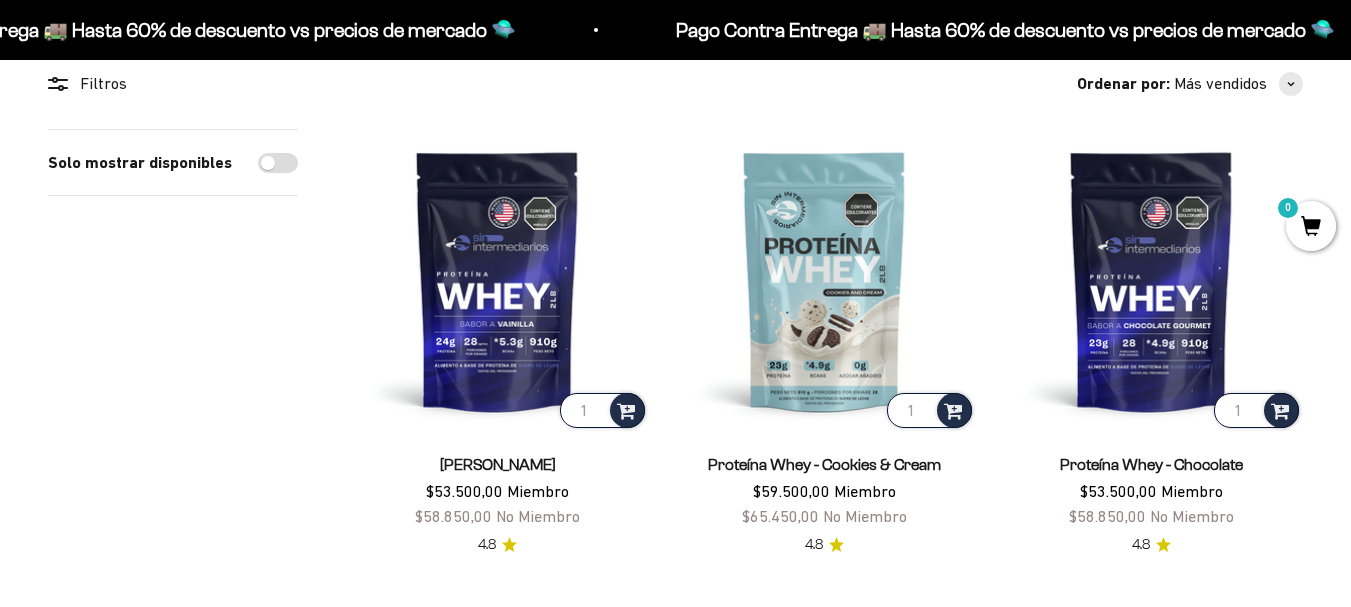 scroll, scrollTop: 0, scrollLeft: 0, axis: both 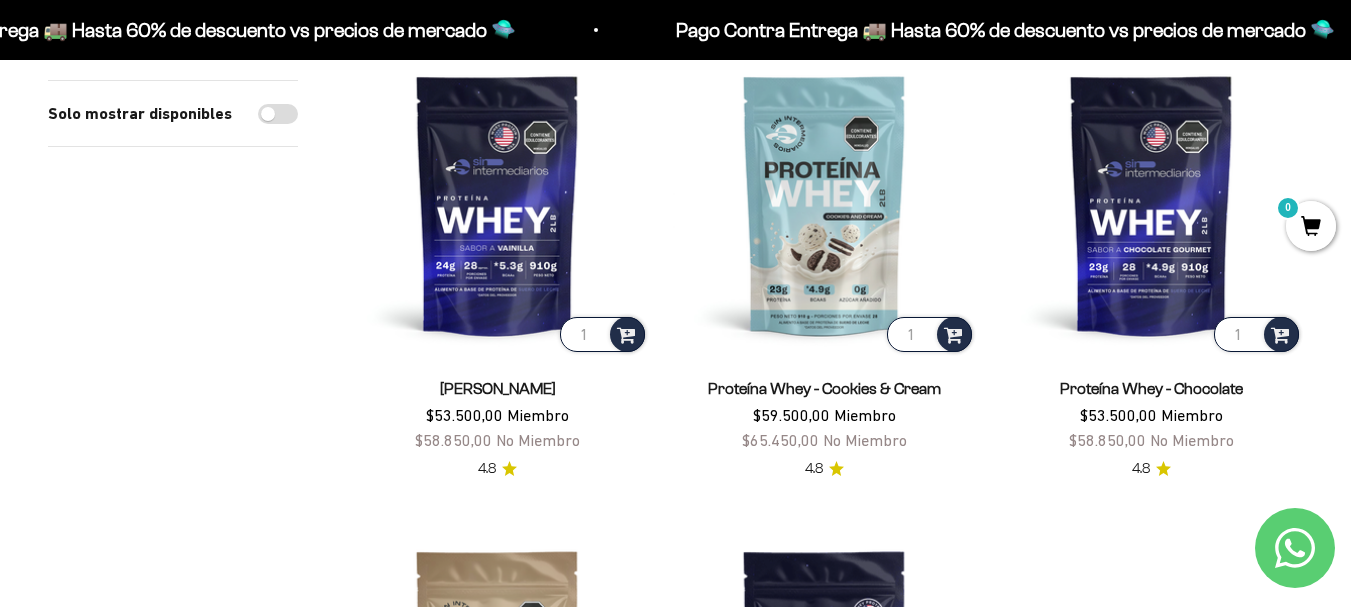 drag, startPoint x: 871, startPoint y: 189, endPoint x: 299, endPoint y: 353, distance: 595.0462 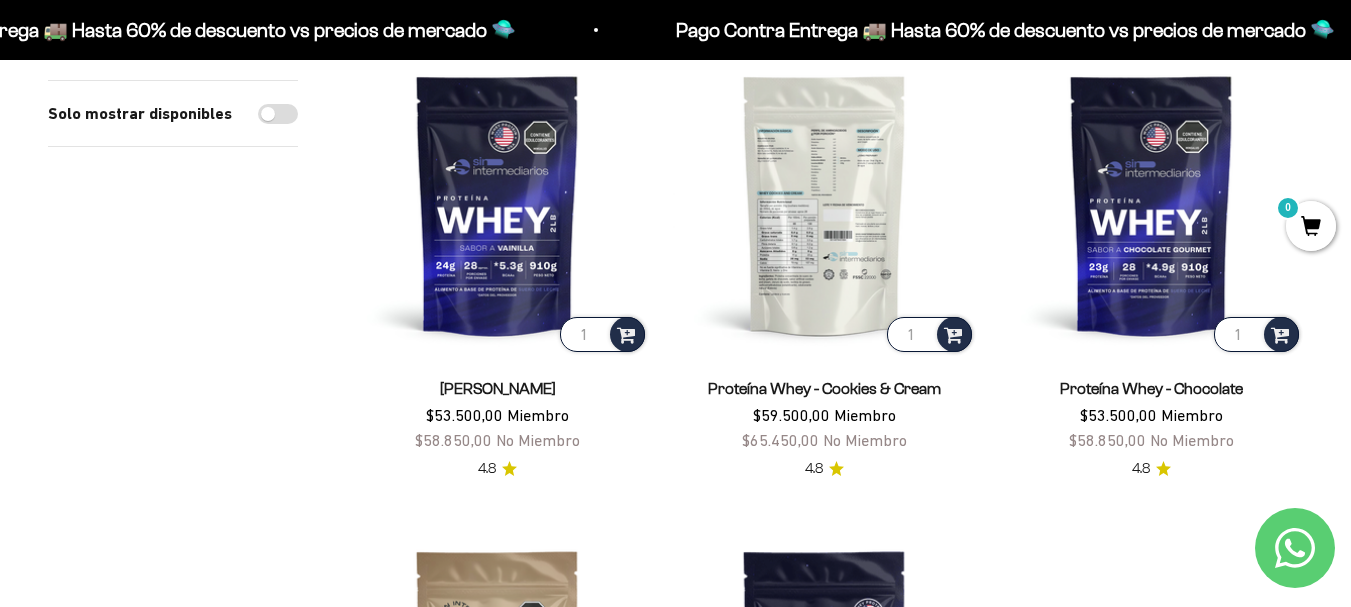 click at bounding box center [824, 204] 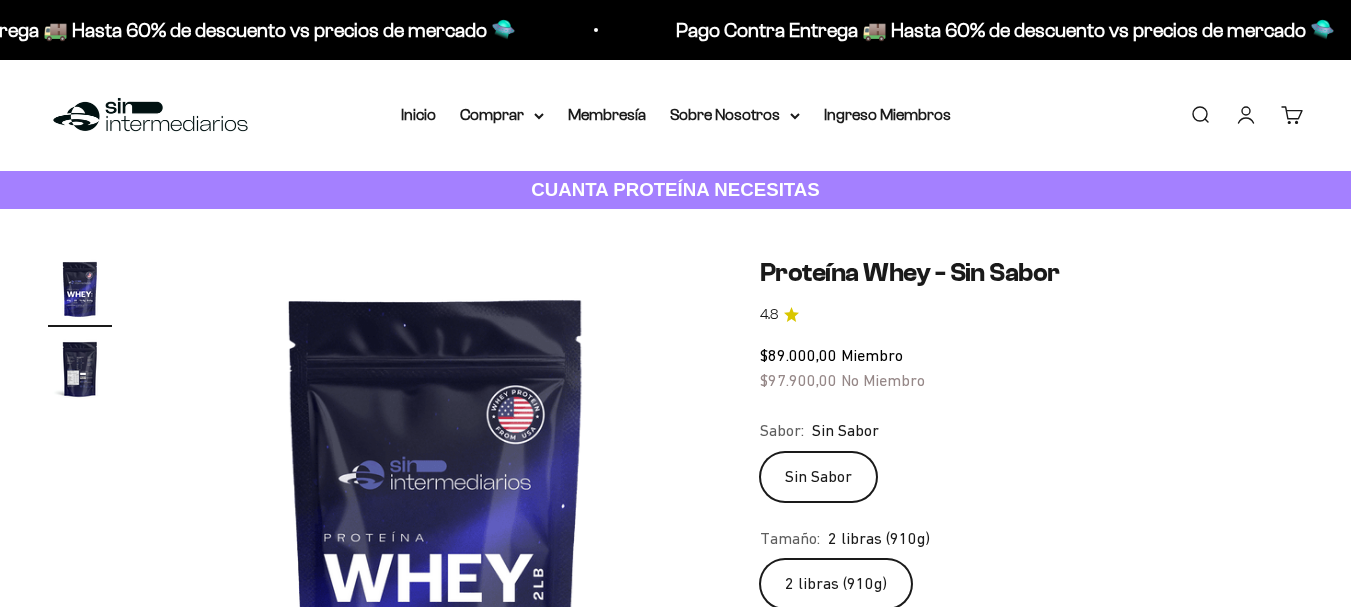 scroll, scrollTop: 214, scrollLeft: 0, axis: vertical 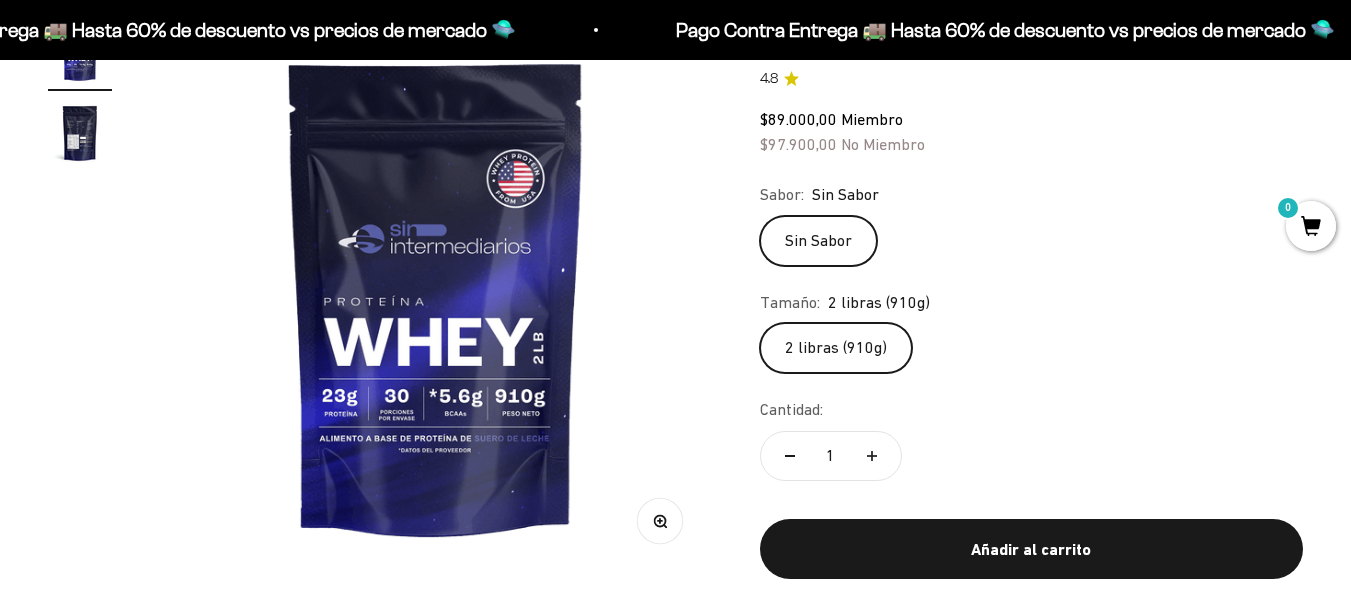 click on "Ir al contenido
Pago Contra Entrega 🚚 Hasta 60% de descuento vs precios de mercado 🛸
Pago Contra Entrega 🚚 Hasta 60% de descuento vs precios de mercado 🛸
Pago Contra Entrega 🚚 Hasta 60% de descuento vs precios de mercado 🛸
Pago Contra Entrega 🚚 Hasta 60% de descuento vs precios de mercado 🛸
Pago Contra Entrega 🚚 Hasta 60% de descuento vs precios de mercado 🛸
Pago Contra Entrega 🚚 Hasta 60% de descuento vs precios de mercado 🛸
Pago Contra Entrega 🚚 Hasta 60% de descuento vs precios de mercado 🛸
Pago Contra Entrega 🚚 Hasta 60% de descuento vs precios de mercado 🛸
Pago Contra Entrega 🚚 Hasta 60% de descuento vs precios de mercado 🛸
Pago Contra Entrega 🚚 Hasta 60% de descuento vs precios de mercado 🛸" at bounding box center (675, 2847) 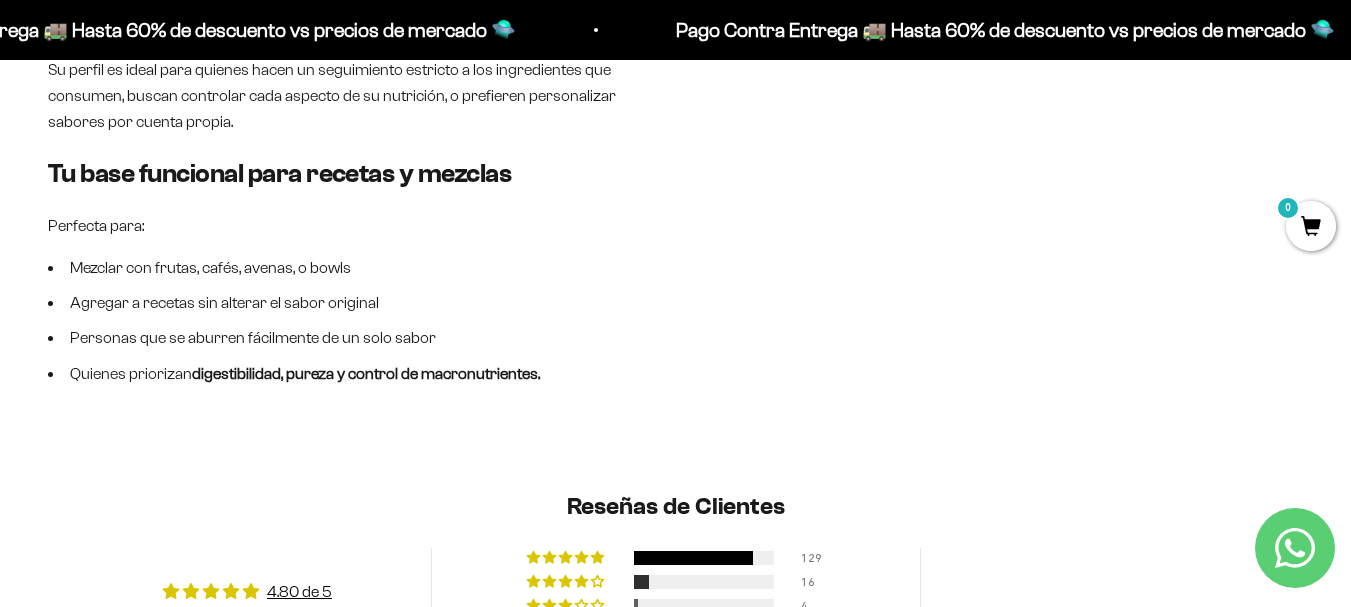 scroll, scrollTop: 808, scrollLeft: 0, axis: vertical 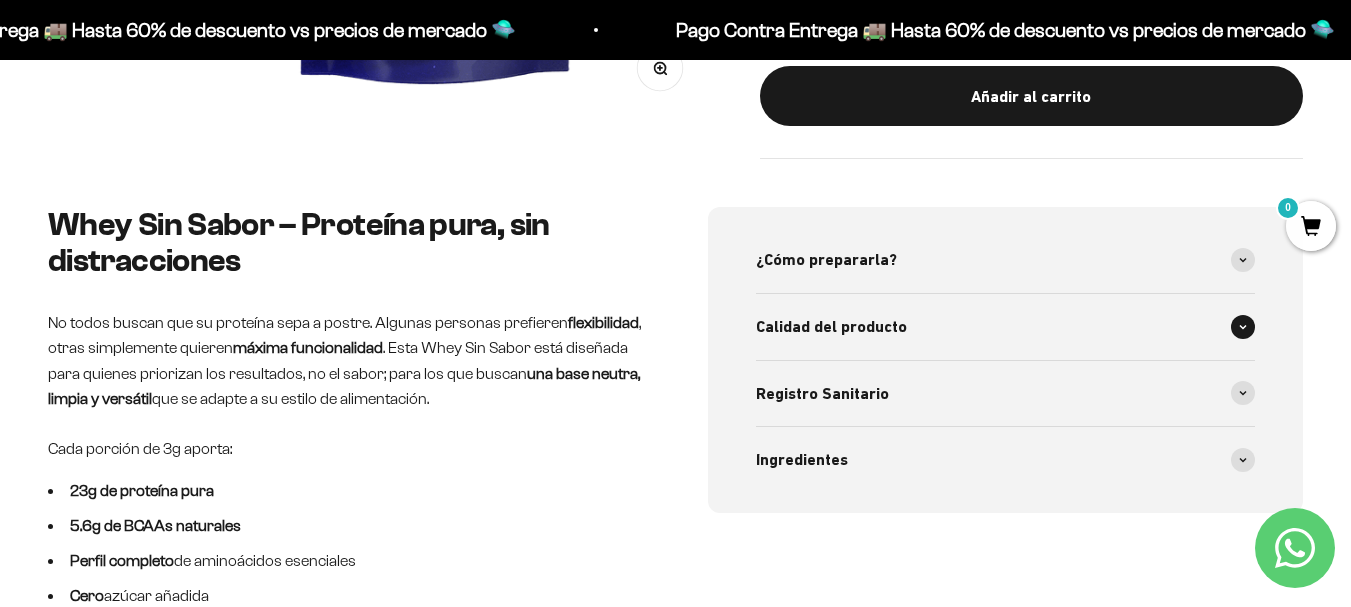 click at bounding box center [1243, 327] 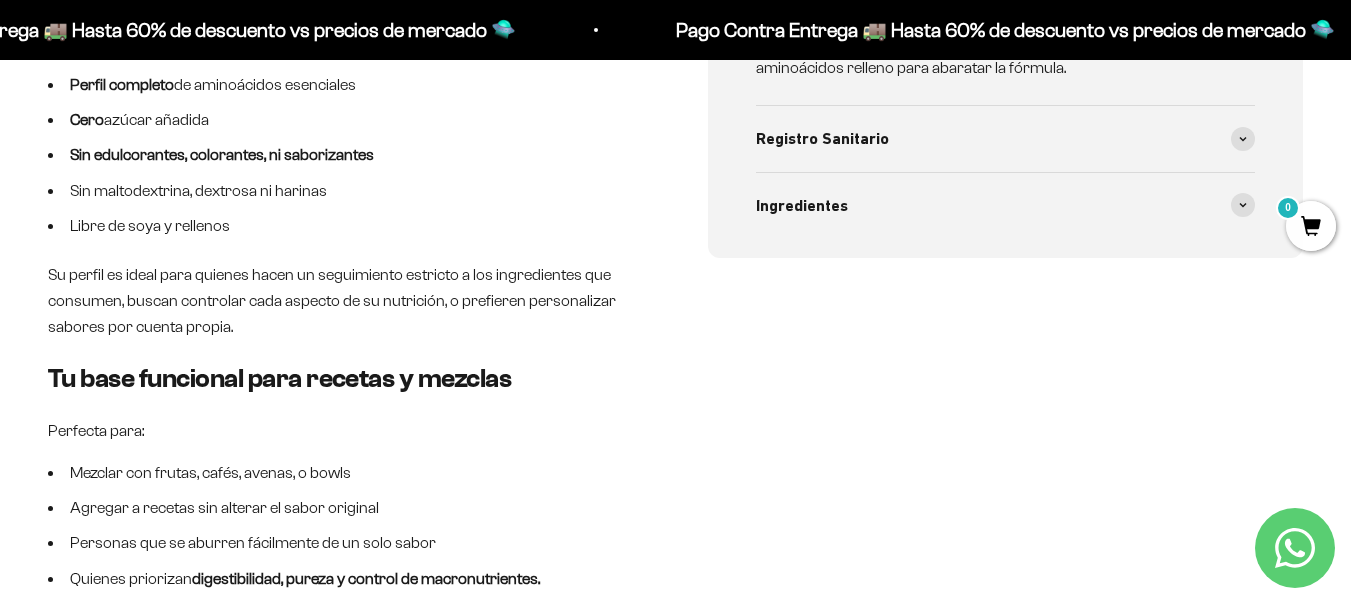 scroll, scrollTop: 1219, scrollLeft: 0, axis: vertical 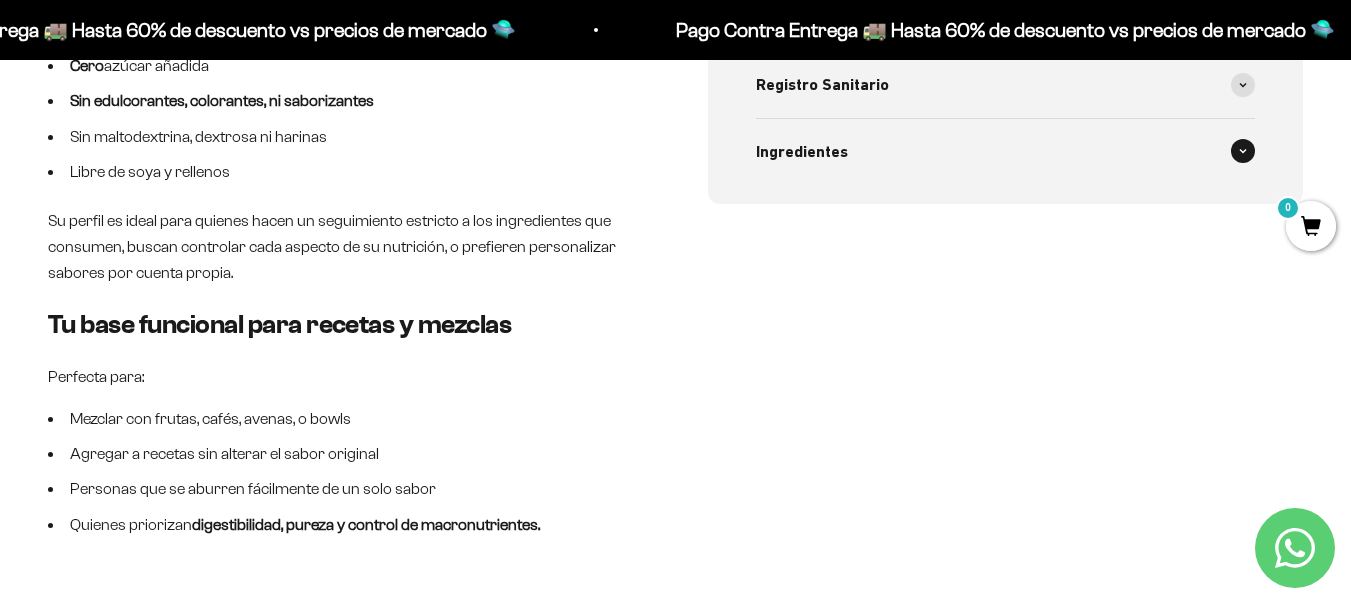 click at bounding box center (1243, 151) 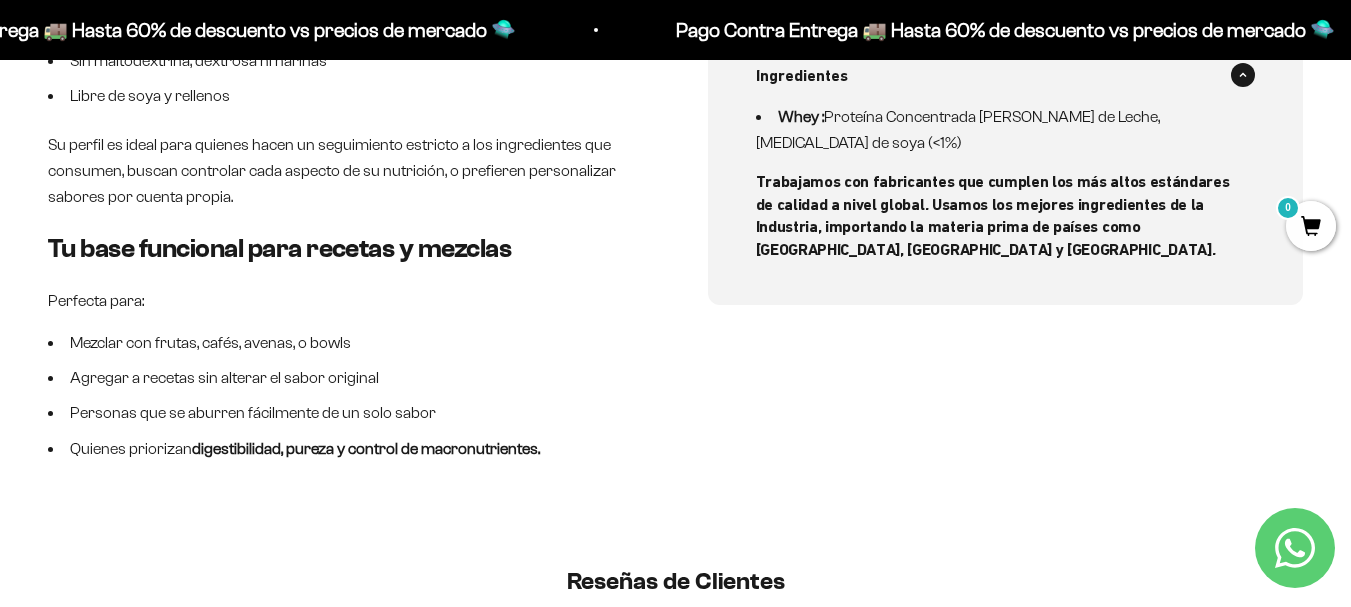 scroll, scrollTop: 1187, scrollLeft: 0, axis: vertical 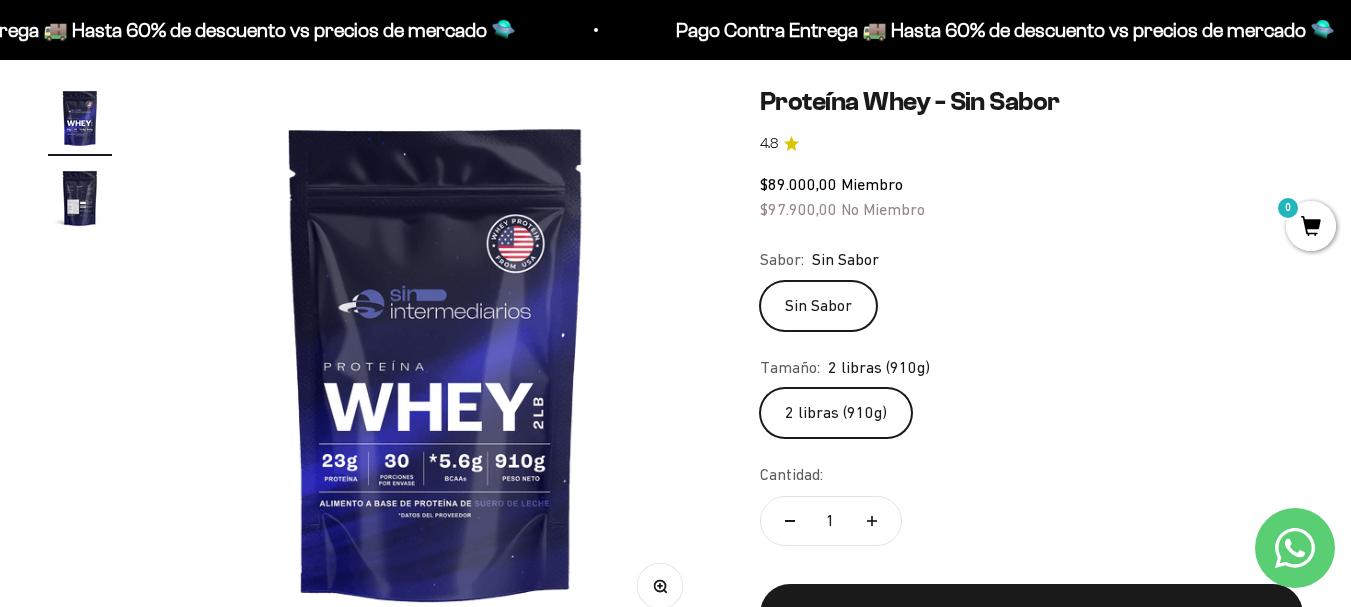 click at bounding box center [80, 198] 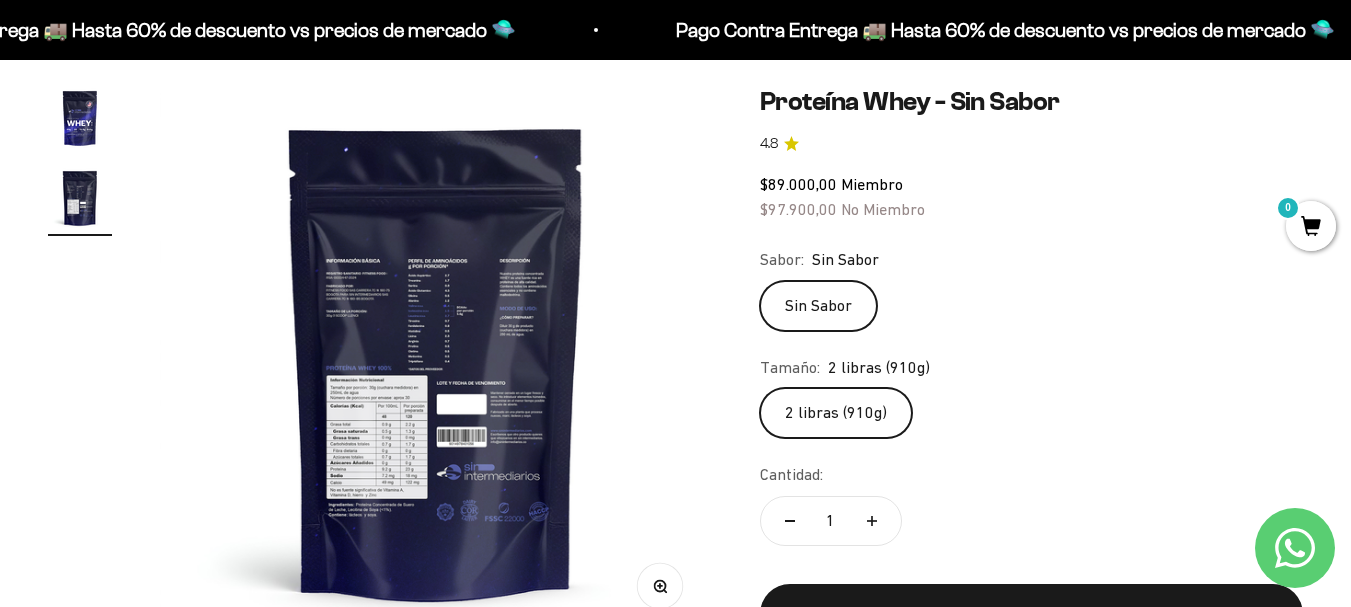 click at bounding box center (436, 362) 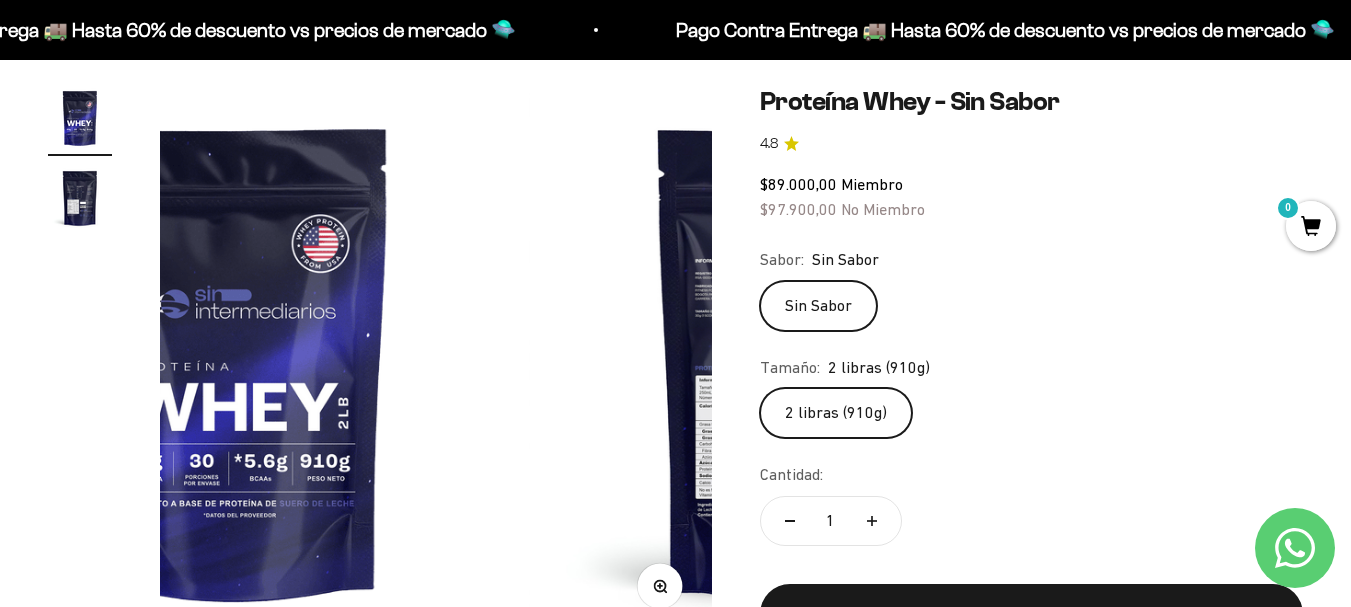 scroll, scrollTop: 0, scrollLeft: 0, axis: both 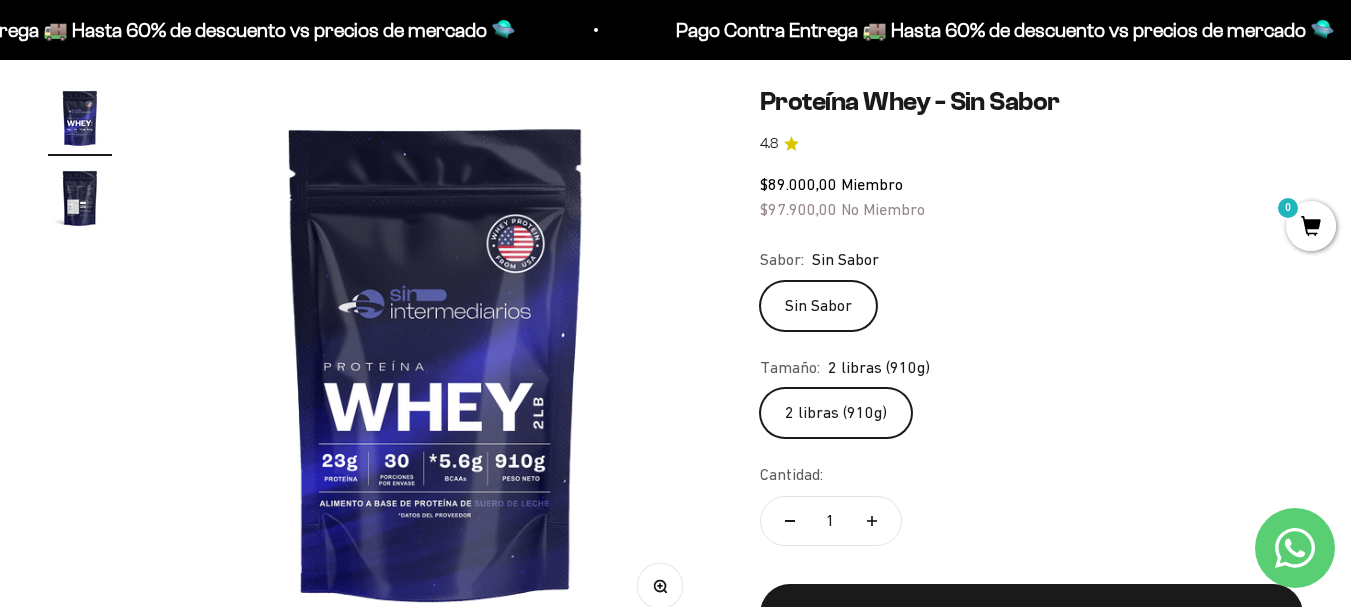 click at bounding box center (436, 362) 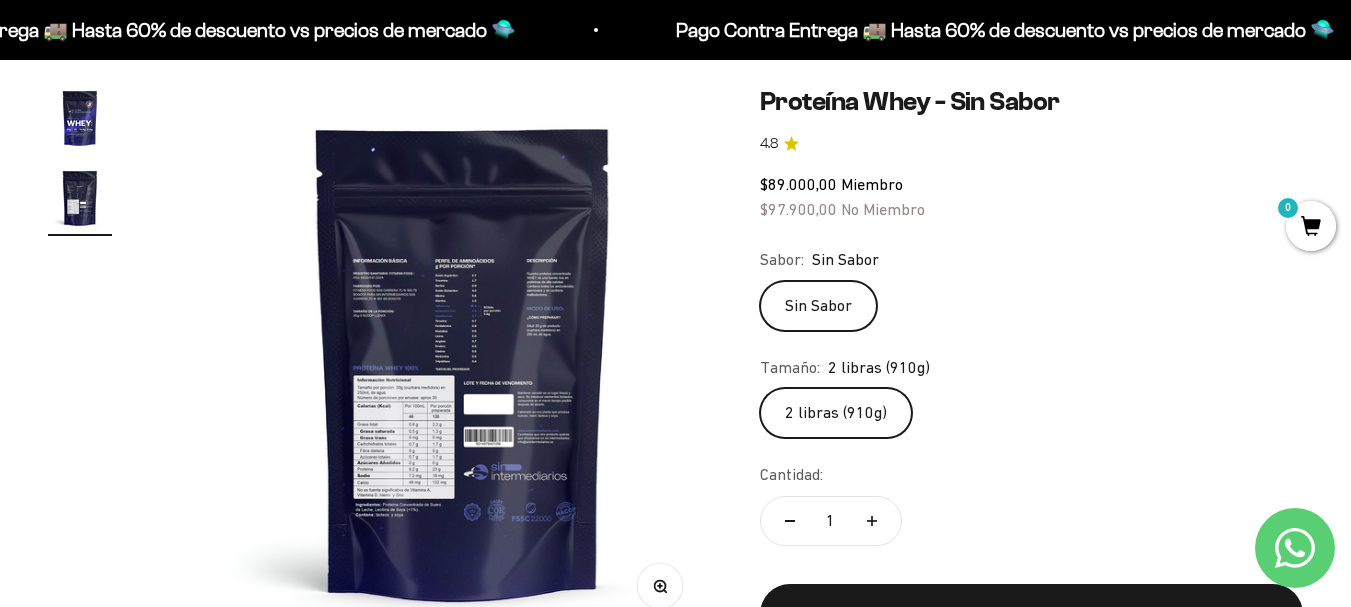 scroll, scrollTop: 0, scrollLeft: 564, axis: horizontal 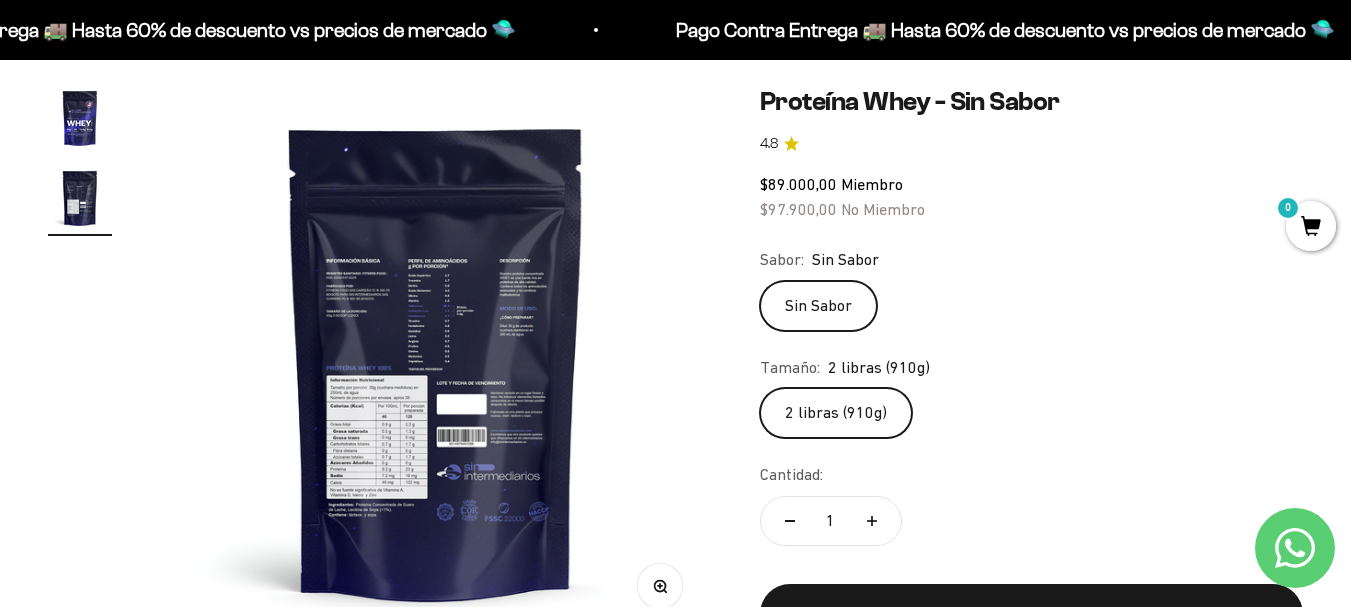 click on "Zoom" at bounding box center (659, 586) 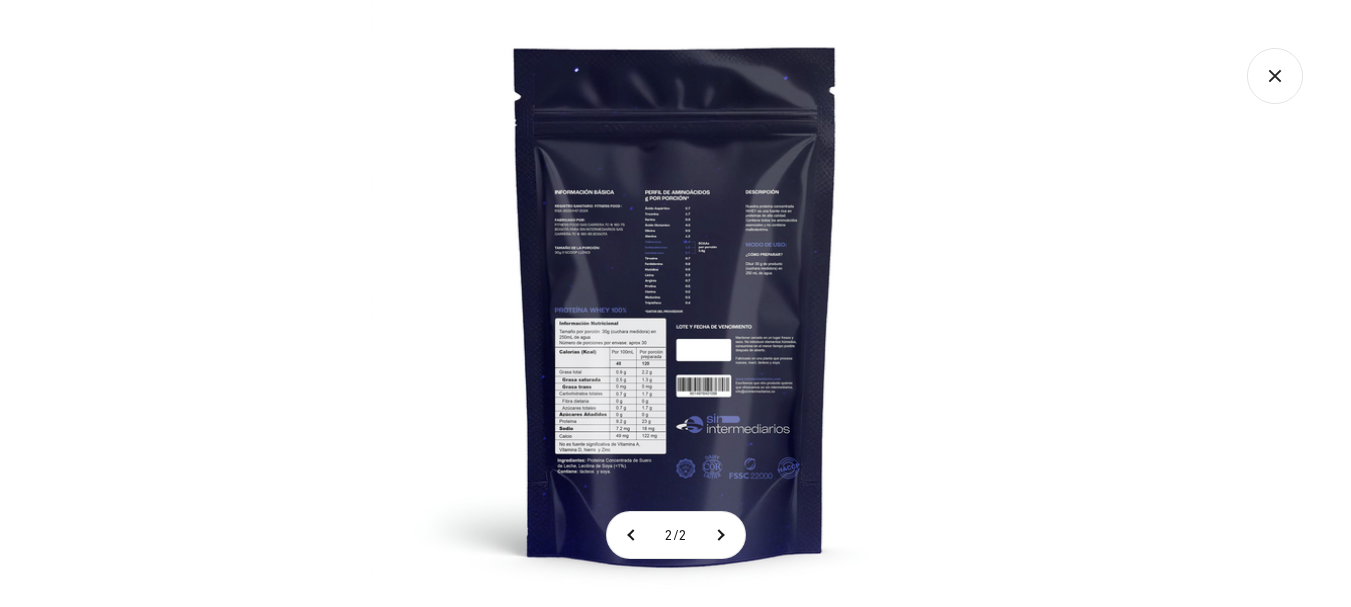 click on "Ir al contenido
Pago Contra Entrega 🚚 Hasta 60% de descuento vs precios de mercado 🛸
Pago Contra Entrega 🚚 Hasta 60% de descuento vs precios de mercado 🛸
Pago Contra Entrega 🚚 Hasta 60% de descuento vs precios de mercado 🛸
Pago Contra Entrega 🚚 Hasta 60% de descuento vs precios de mercado 🛸
Pago Contra Entrega 🚚 Hasta 60% de descuento vs precios de mercado 🛸
Pago Contra Entrega 🚚 Hasta 60% de descuento vs precios de mercado 🛸
Pago Contra Entrega 🚚 Hasta 60% de descuento vs precios de mercado 🛸
Pago Contra Entrega 🚚 Hasta 60% de descuento vs precios de mercado 🛸
Pago Contra Entrega 🚚 Hasta 60% de descuento vs precios de mercado 🛸
Pago Contra Entrega 🚚 Hasta 60% de descuento vs precios de mercado 🛸" at bounding box center [675, 2912] 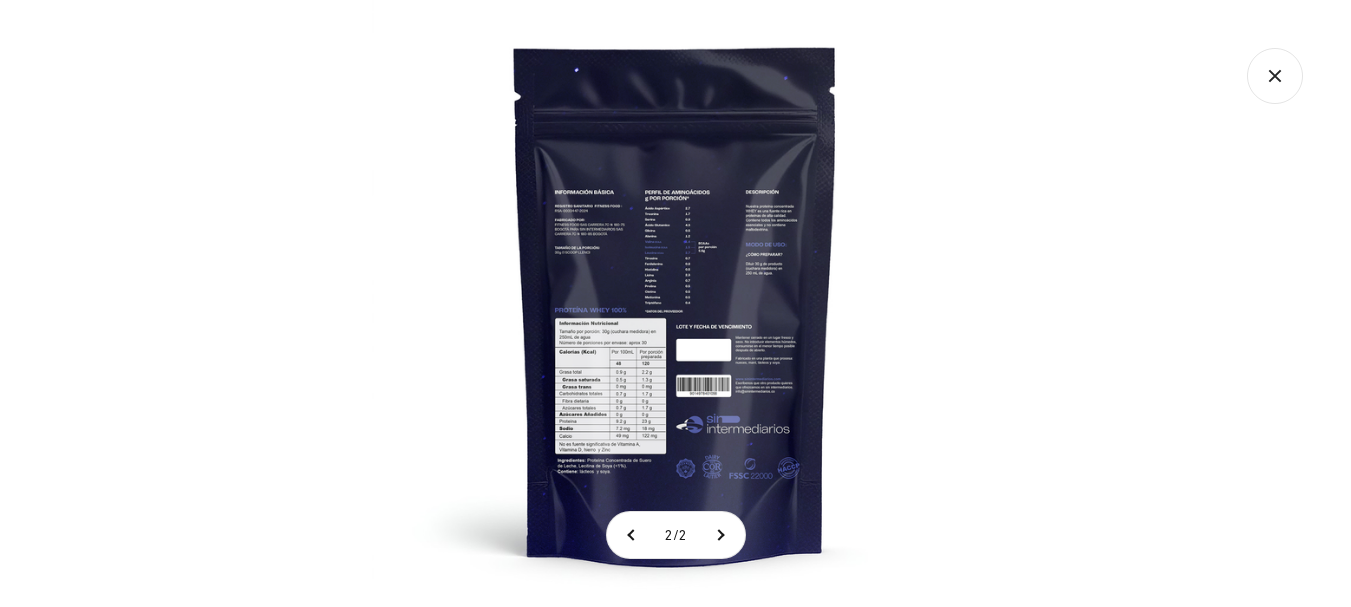 click at bounding box center [675, 303] 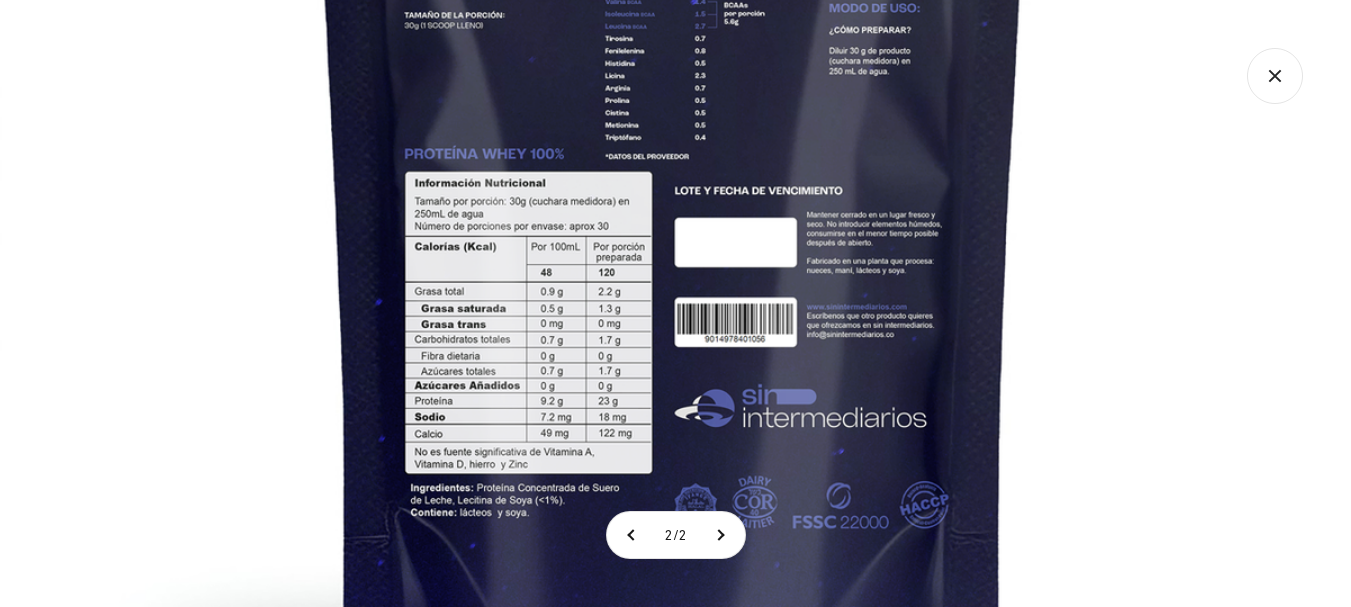 click at bounding box center (673, 139) 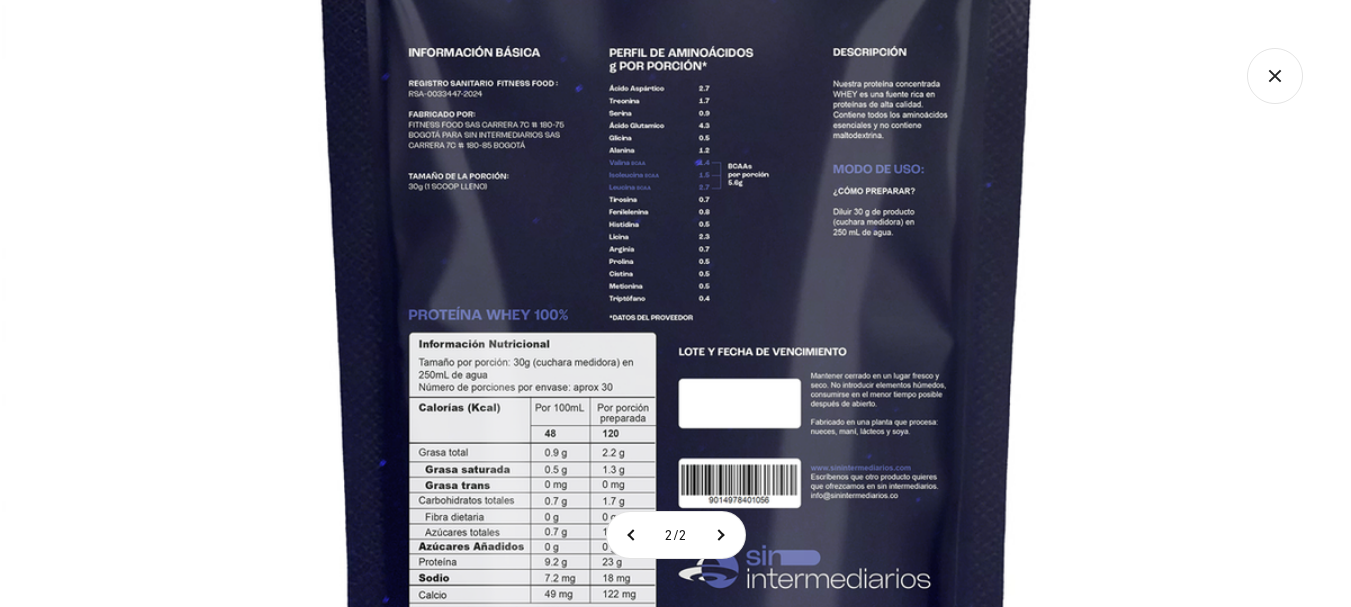 click at bounding box center (677, 300) 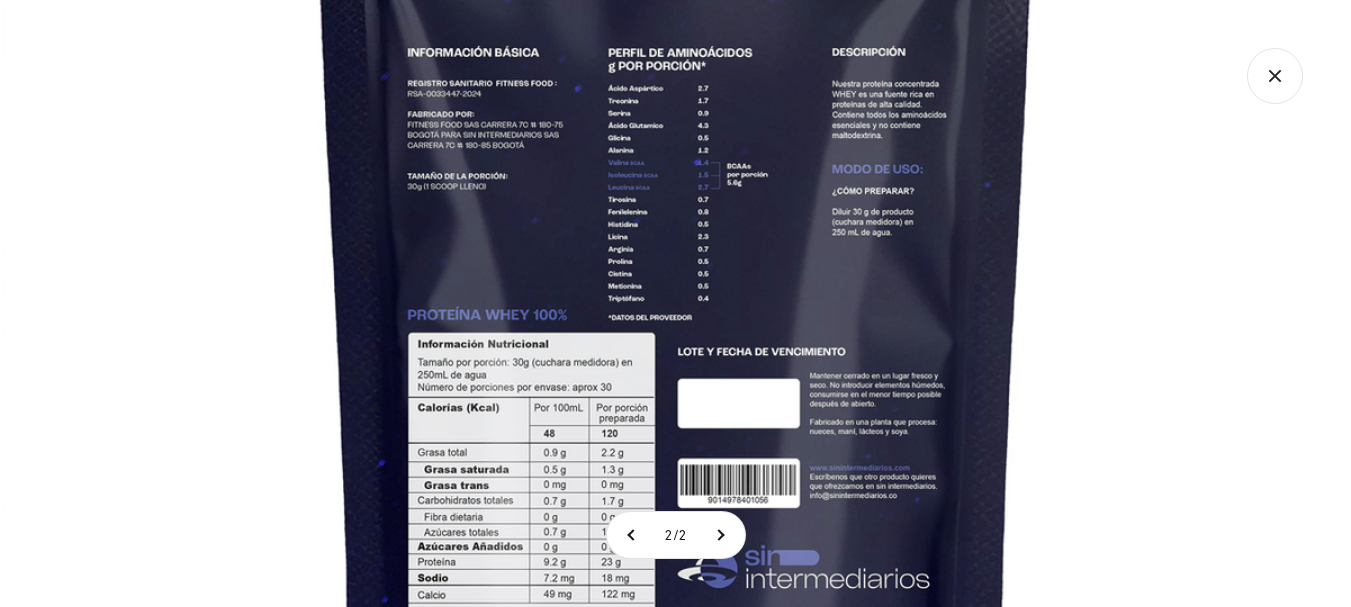 click at bounding box center (676, 300) 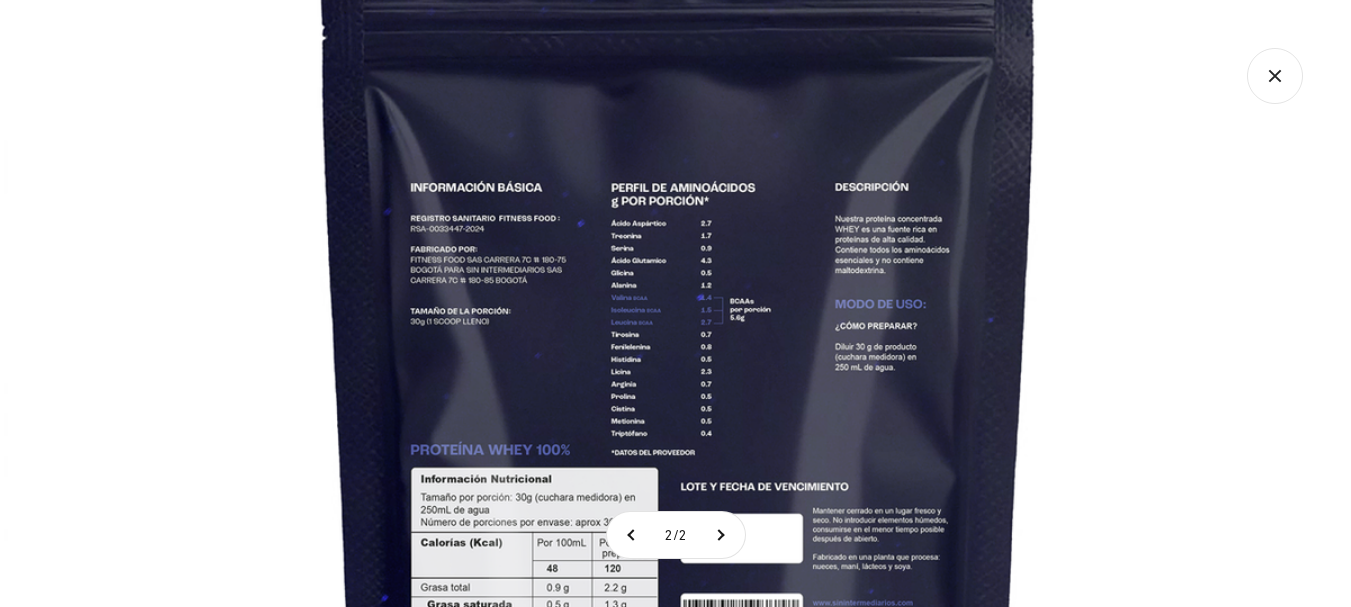 click at bounding box center [679, 435] 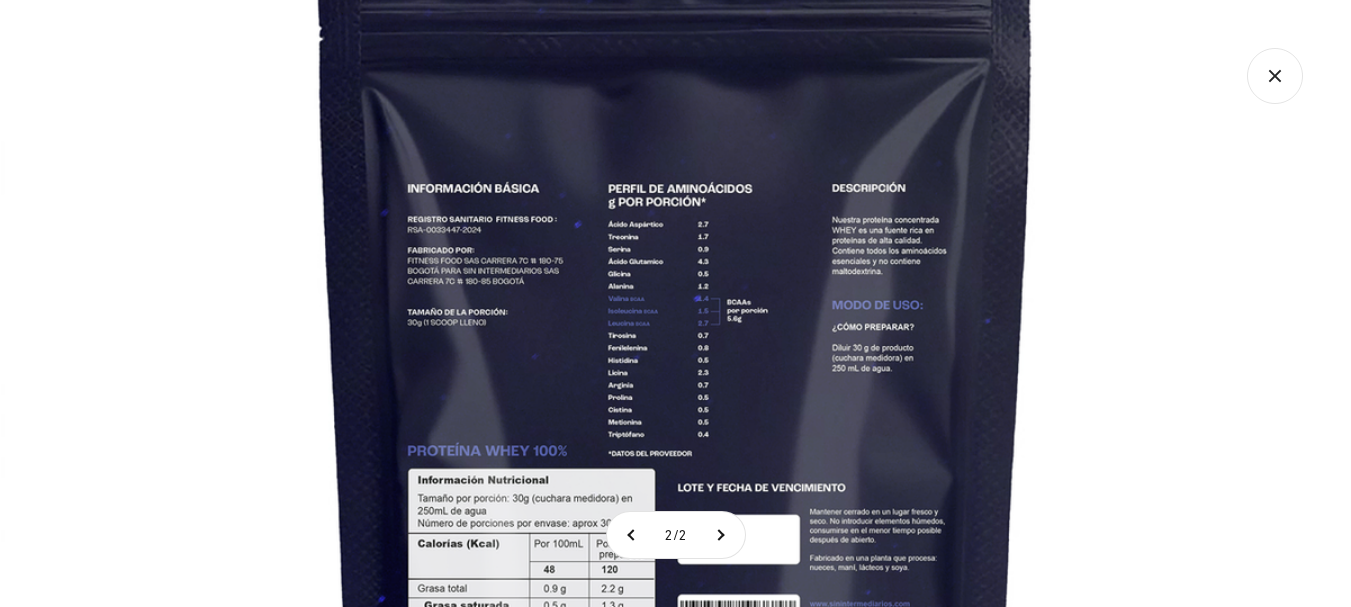 click 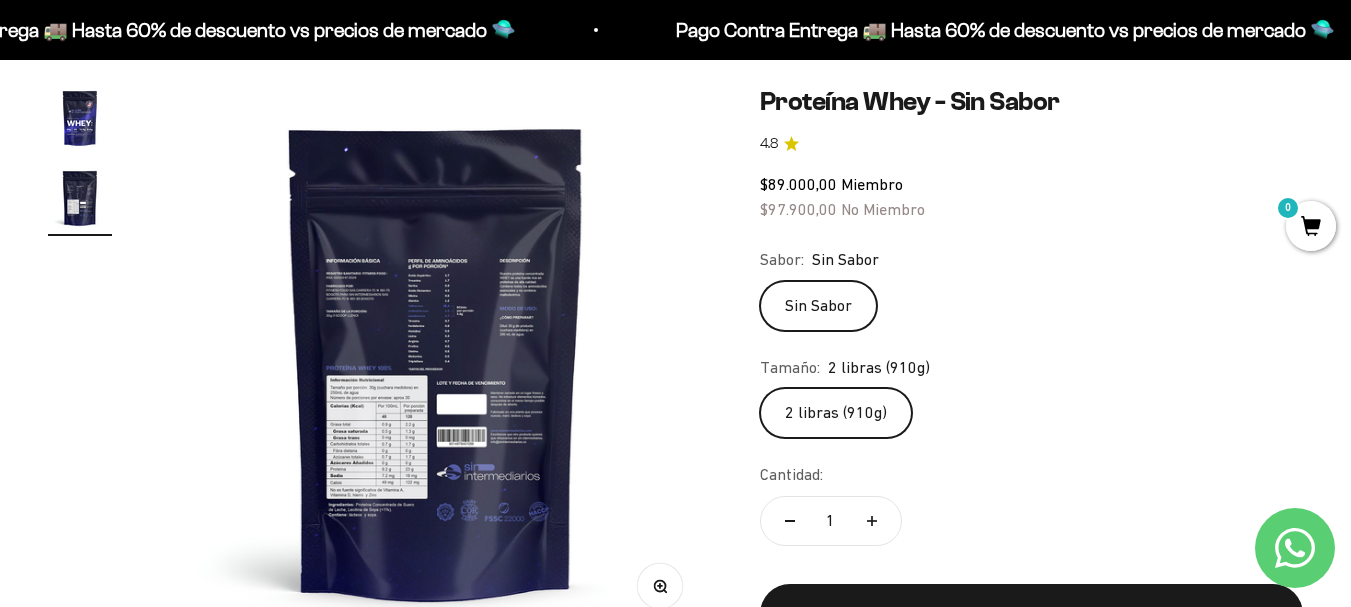 scroll, scrollTop: 172, scrollLeft: 0, axis: vertical 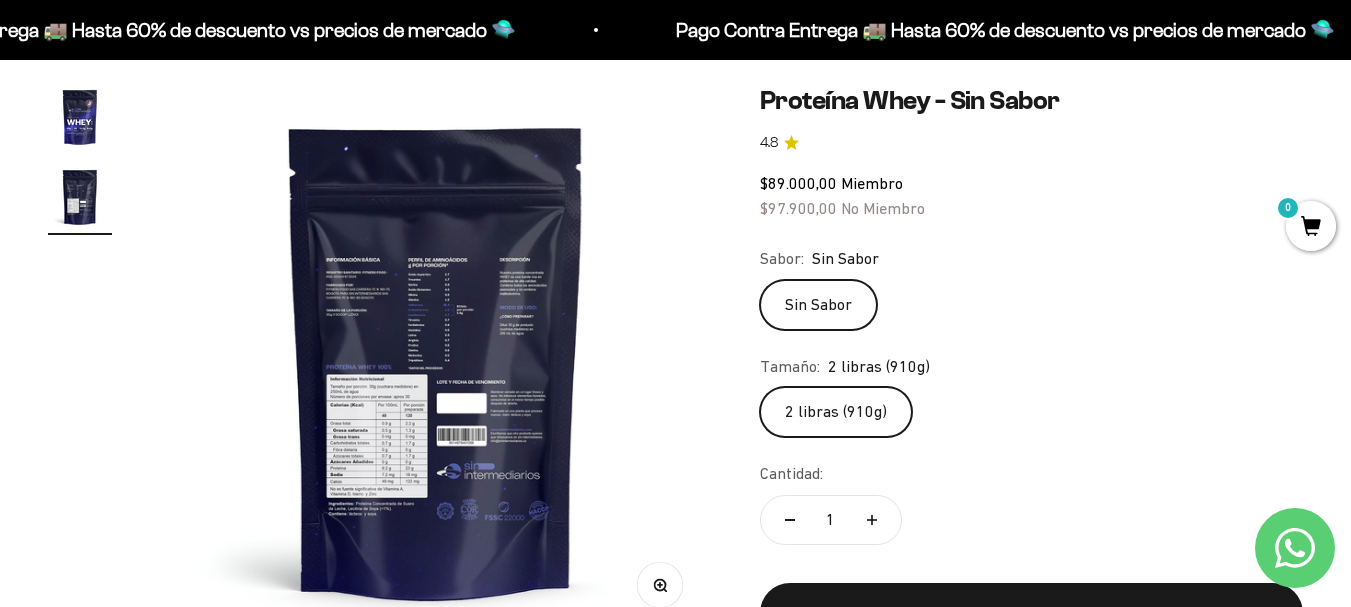 click at bounding box center (80, 117) 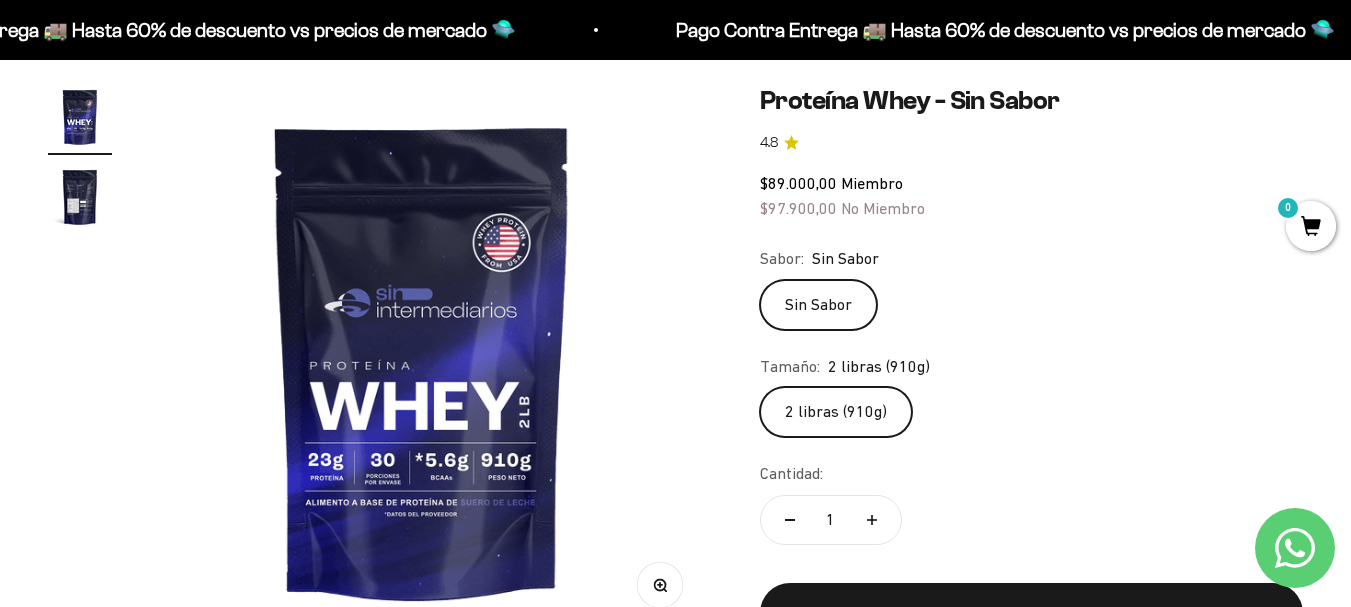 scroll, scrollTop: 0, scrollLeft: 0, axis: both 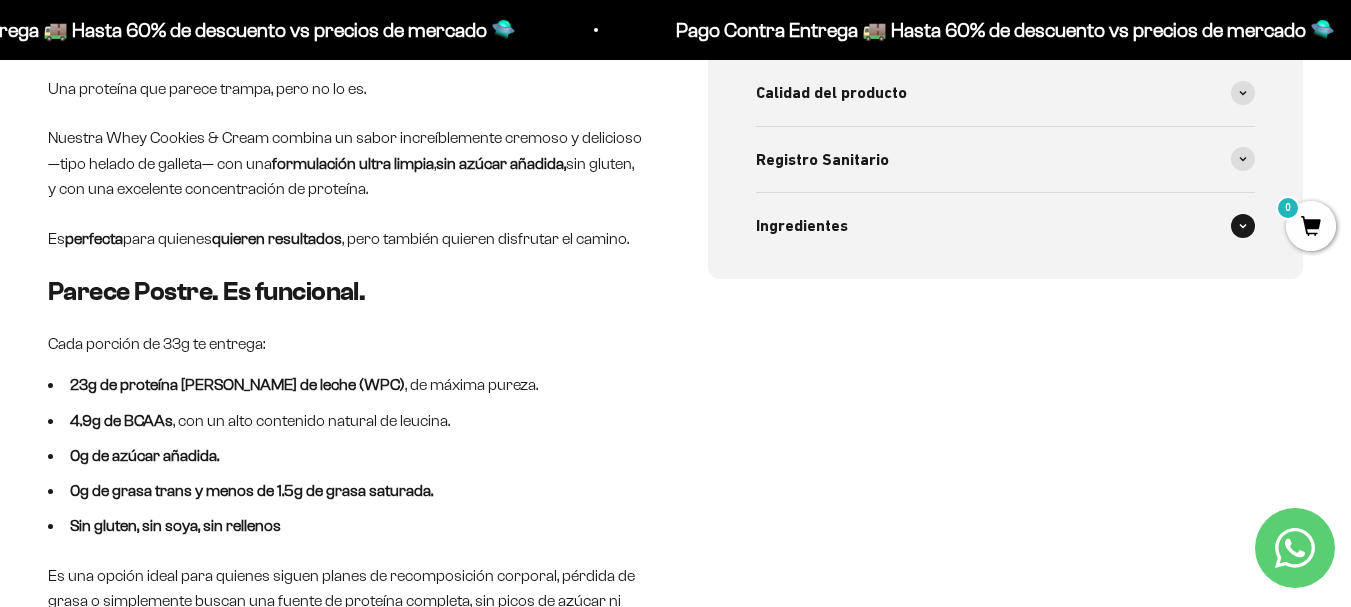 click on "Ingredientes" at bounding box center [1006, 226] 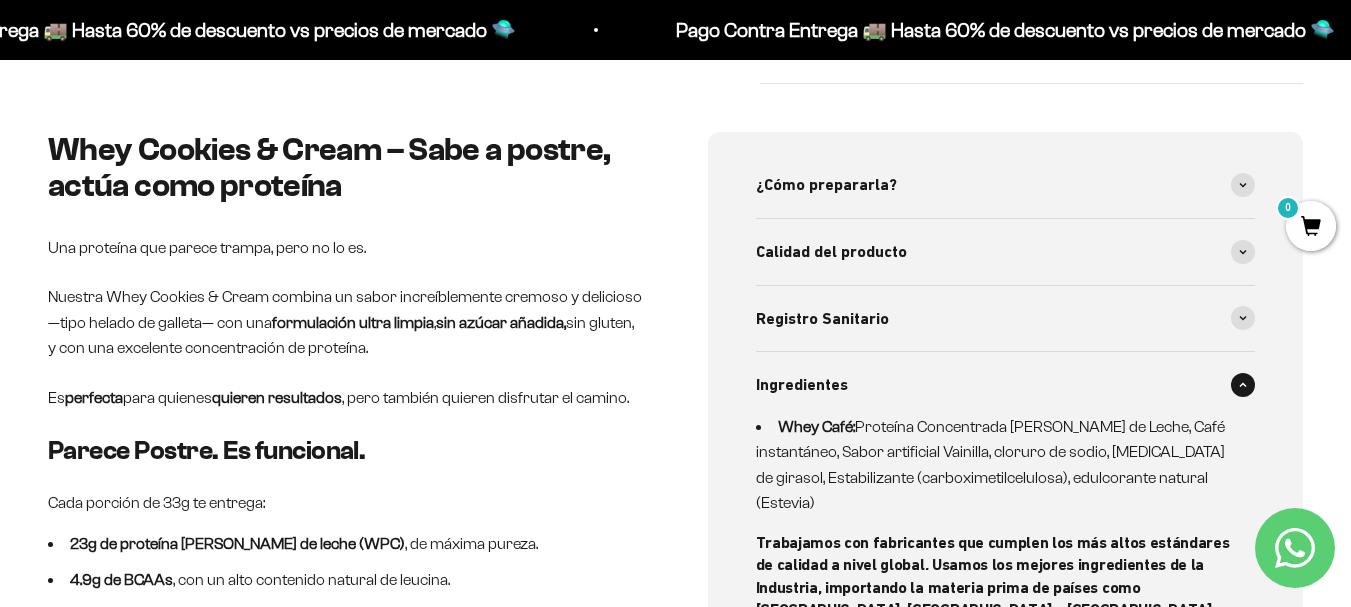 scroll, scrollTop: 730, scrollLeft: 0, axis: vertical 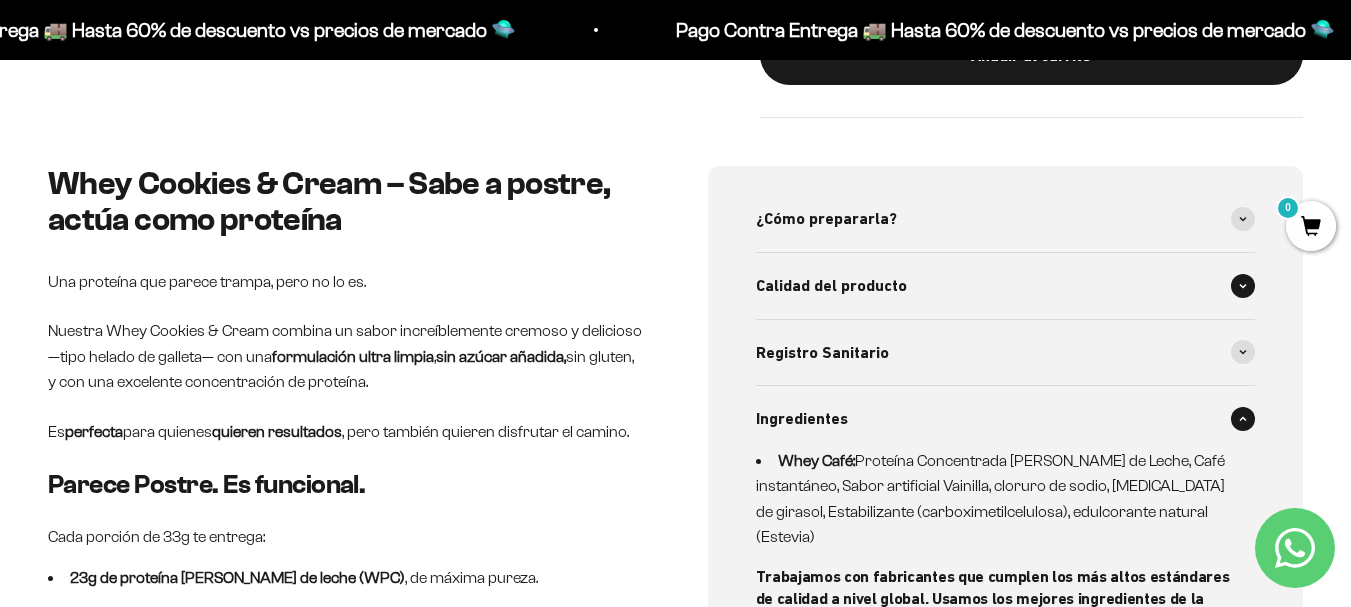 click on "Calidad del producto" at bounding box center [1006, 286] 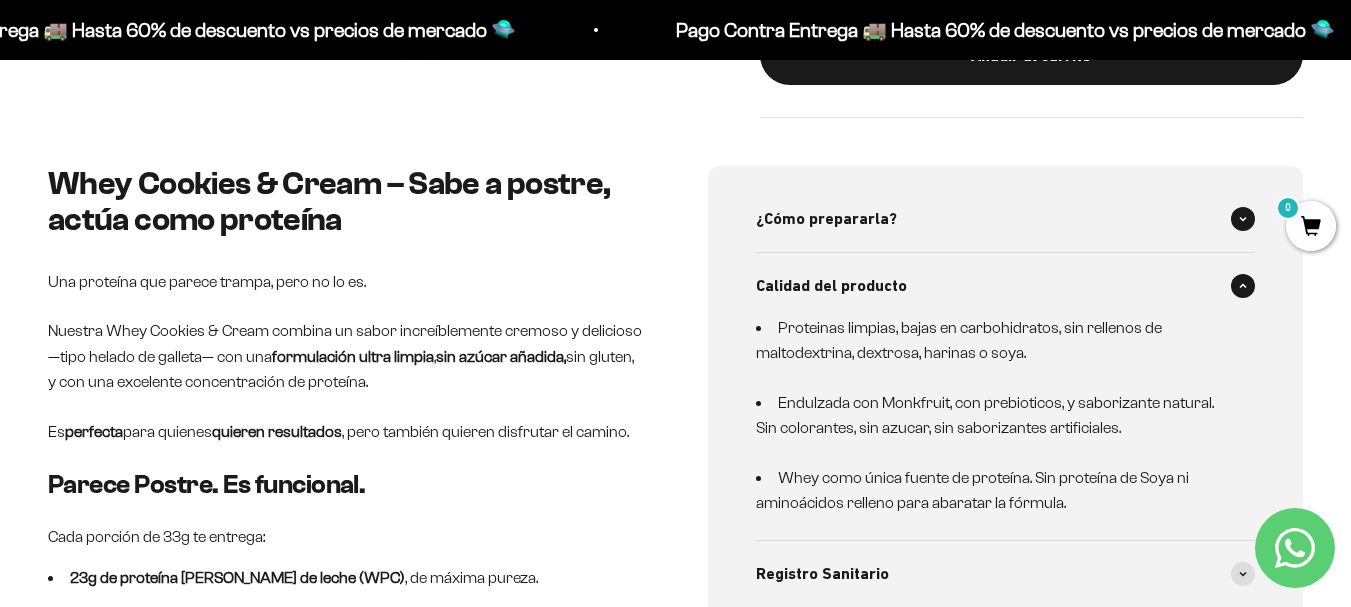 click on "¿Cómo prepararla?" at bounding box center [1006, 219] 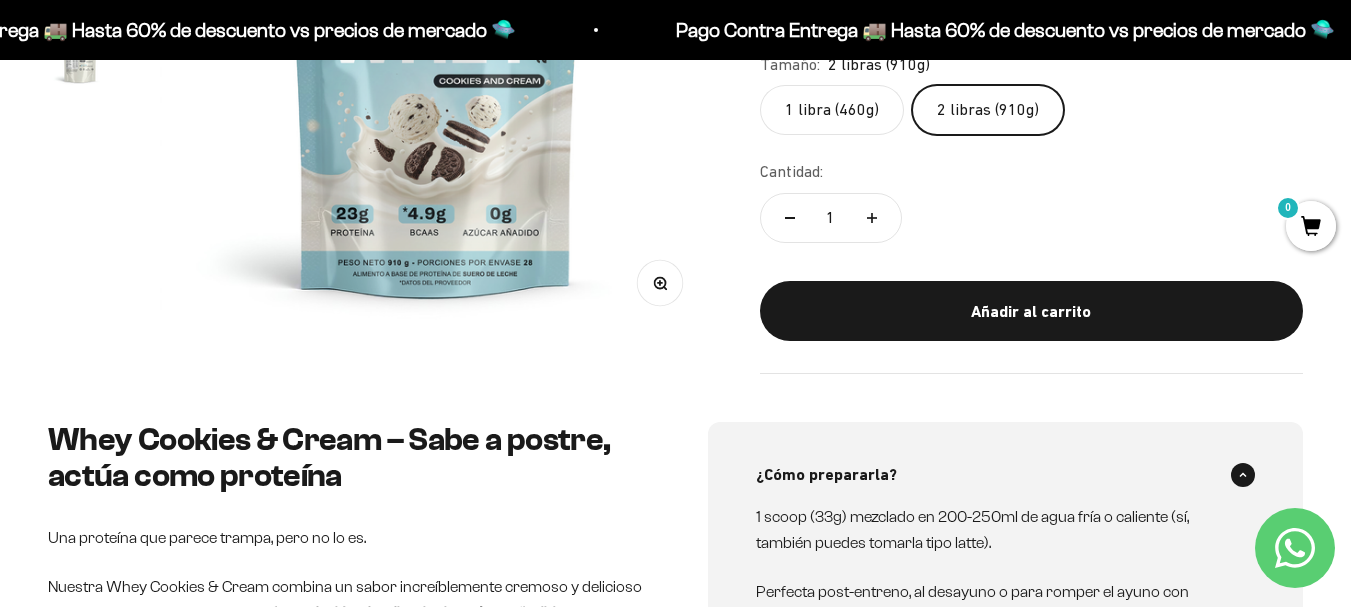 scroll, scrollTop: 0, scrollLeft: 0, axis: both 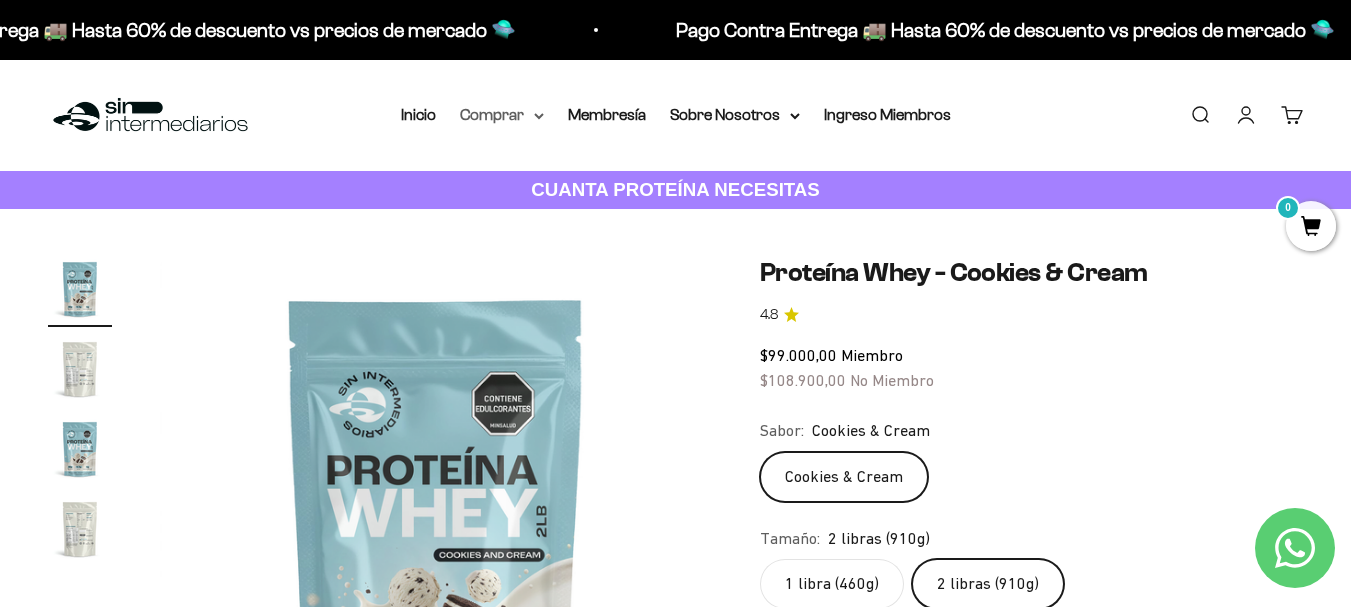click 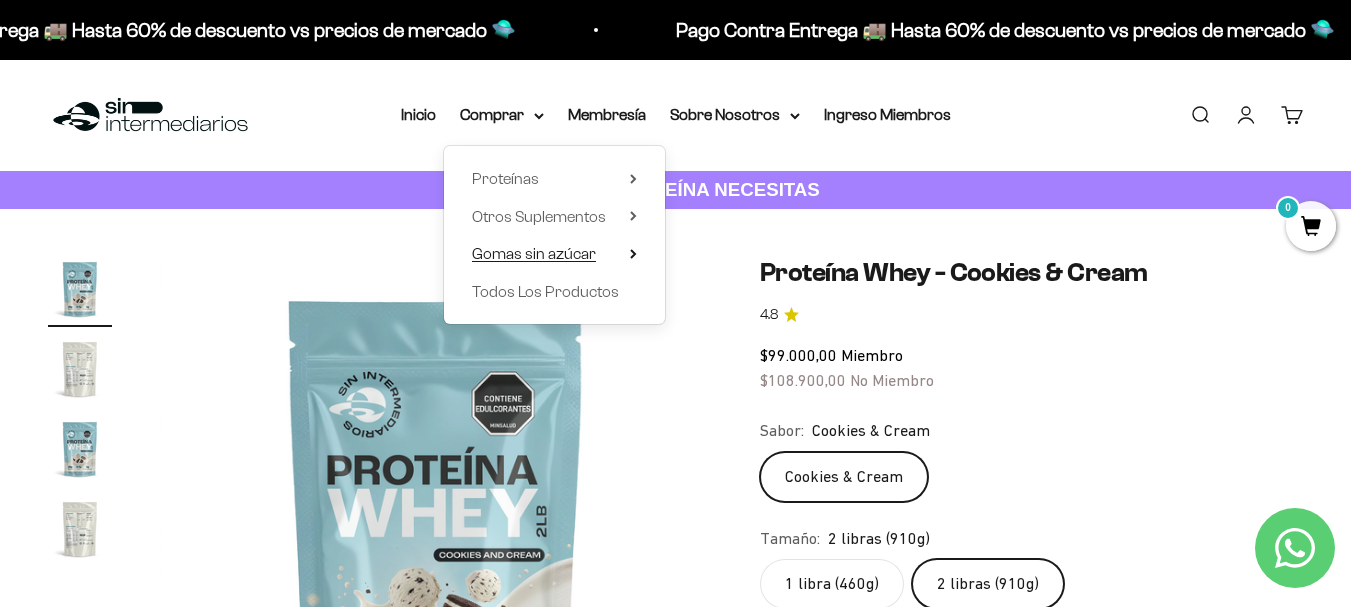 click on "Gomas sin azúcar" at bounding box center (554, 254) 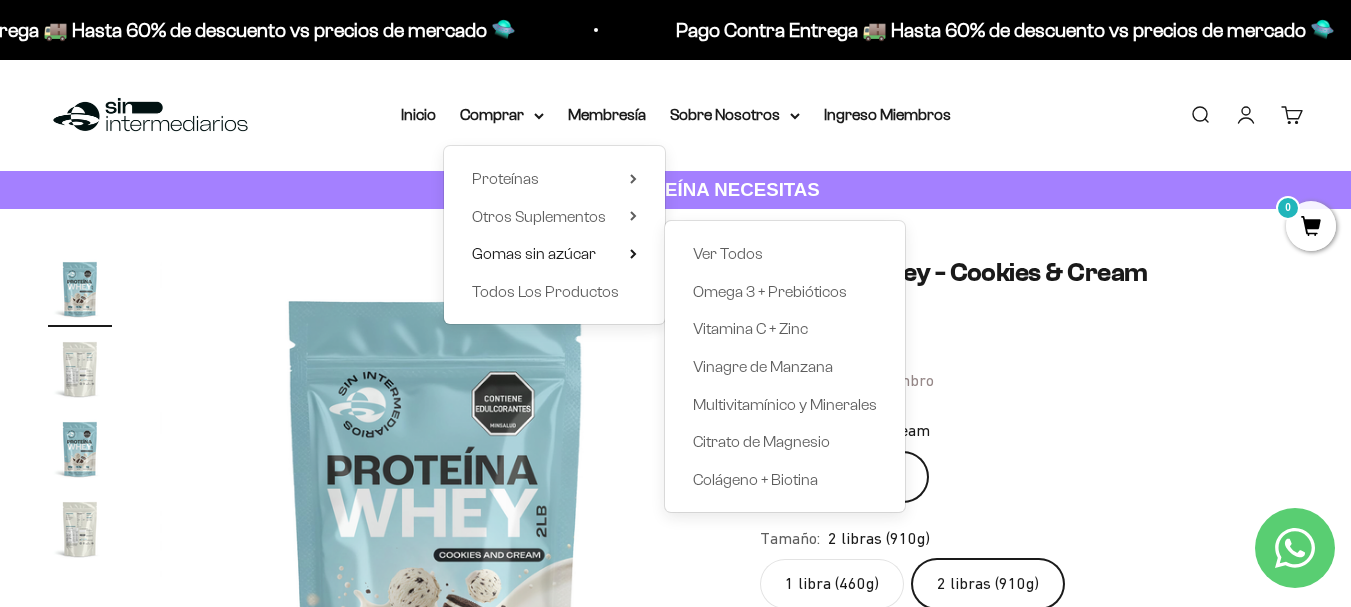 click on "Proteínas
Ver Todos
Whey
Iso
Vegan
Shaker" at bounding box center [554, 235] 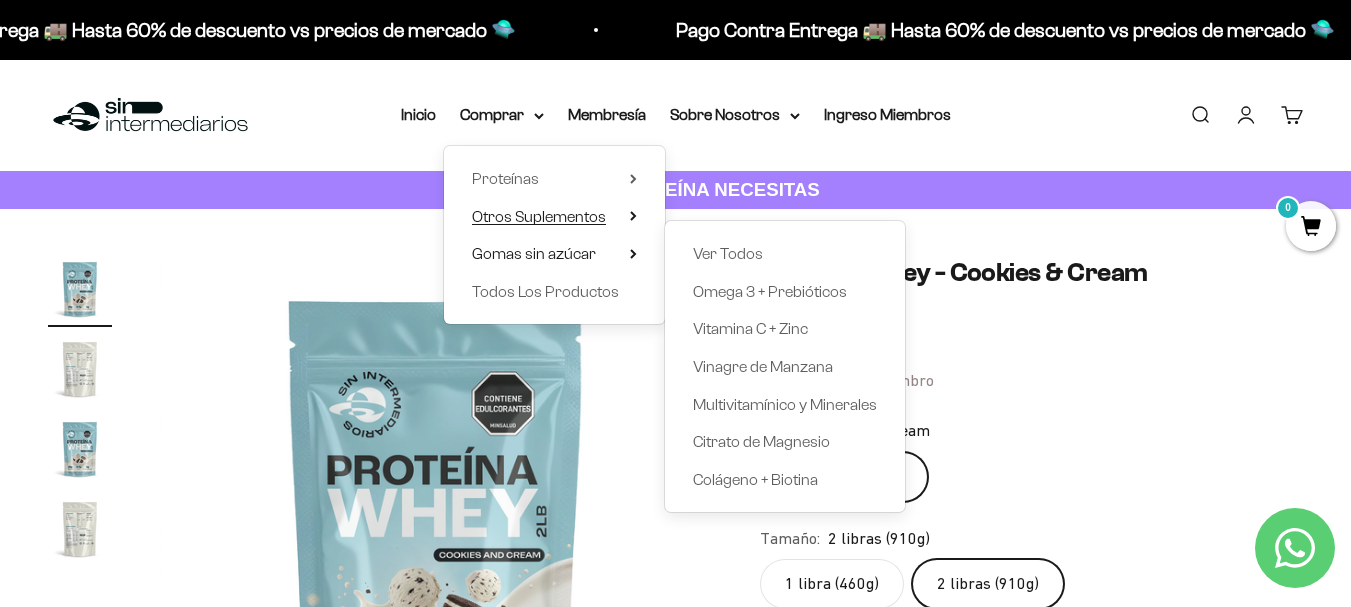 click on "Otros Suplementos" at bounding box center [554, 217] 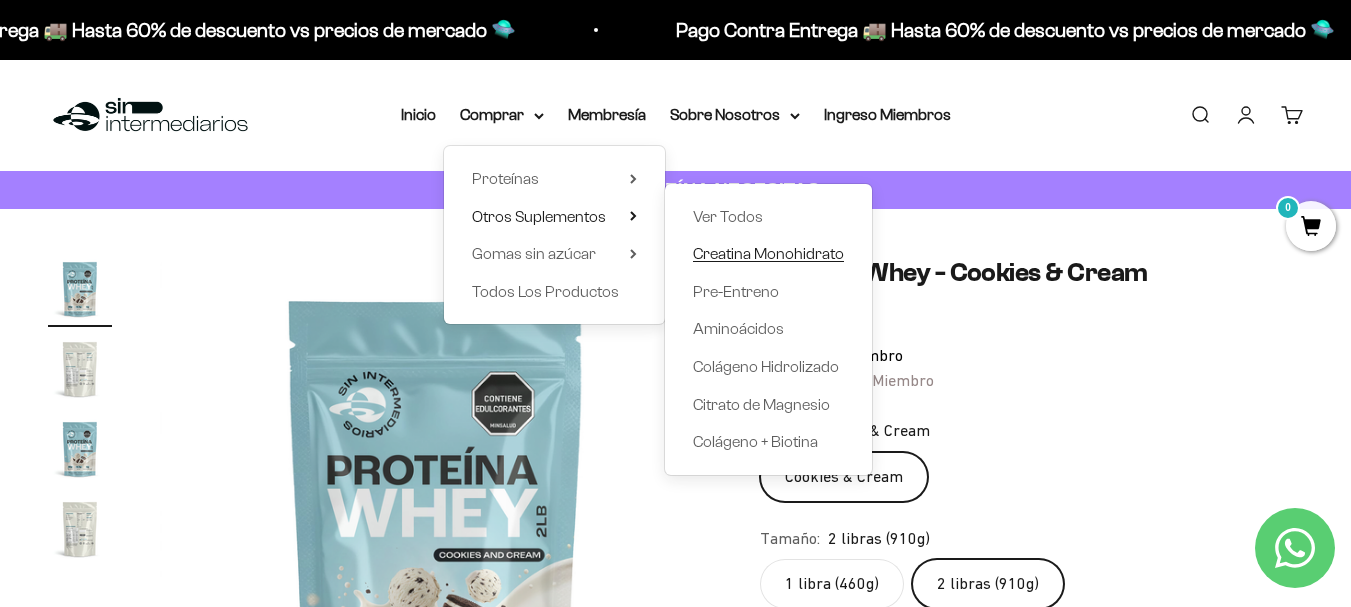 click on "Creatina Monohidrato" at bounding box center (768, 253) 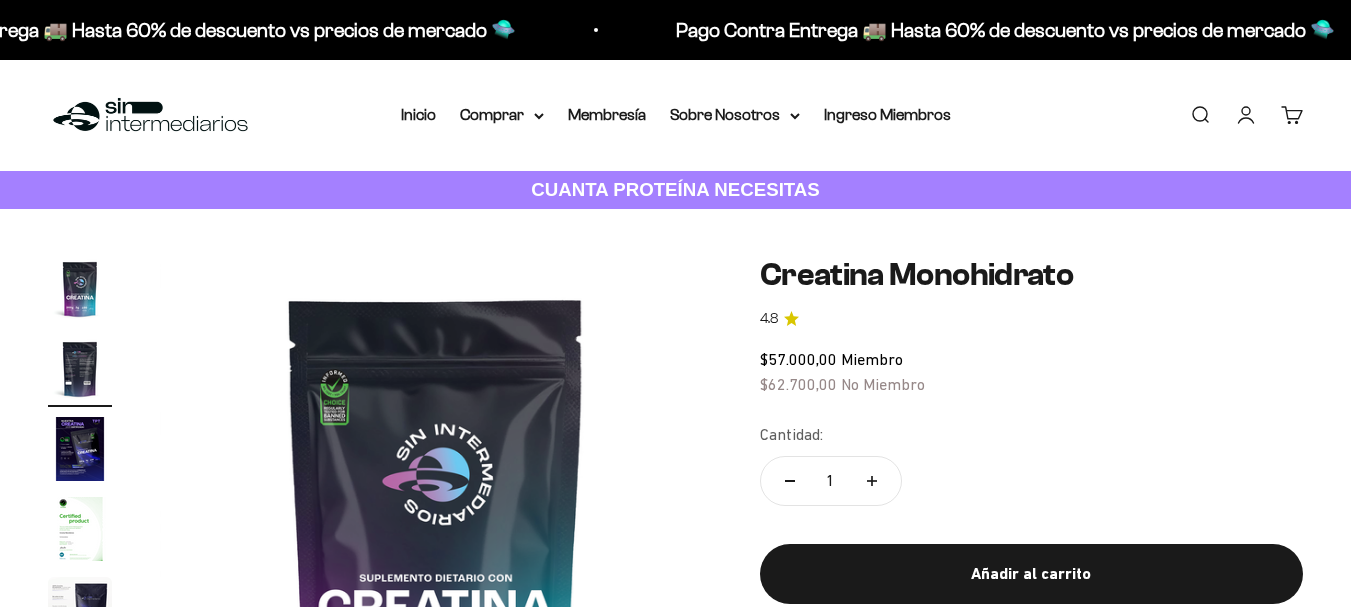 scroll, scrollTop: 192, scrollLeft: 0, axis: vertical 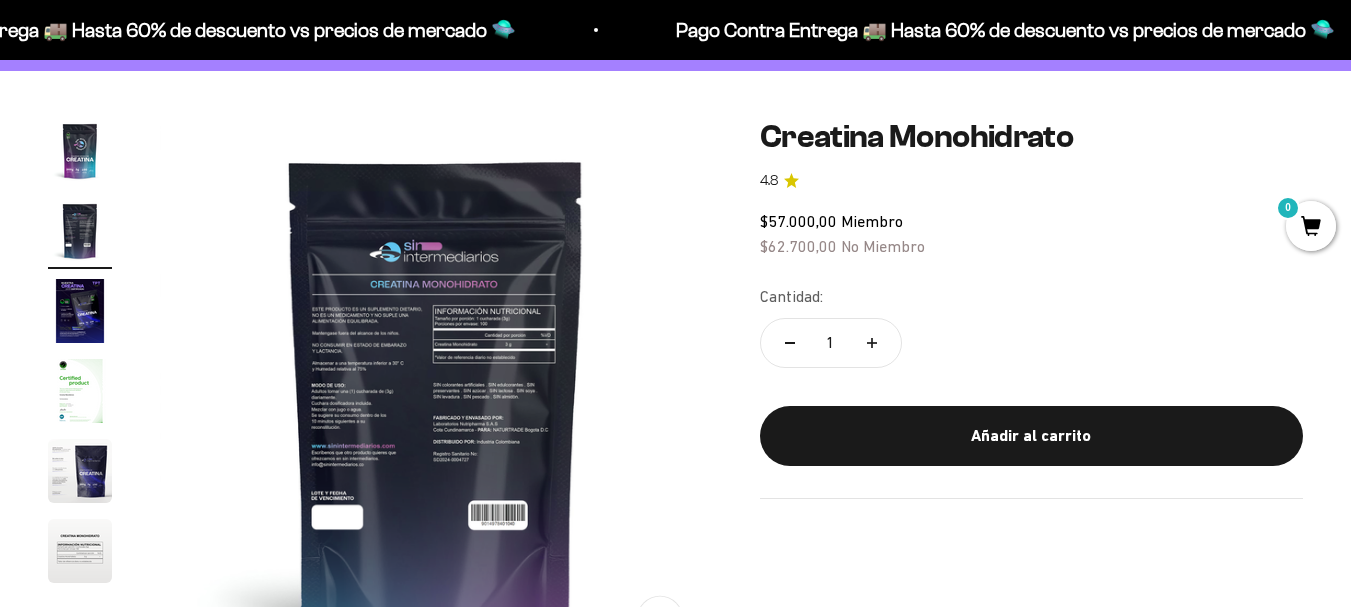 click on "Ir al contenido
Pago Contra Entrega 🚚 Hasta 60% de descuento vs precios de mercado 🛸
Pago Contra Entrega 🚚 Hasta 60% de descuento vs precios de mercado 🛸
Pago Contra Entrega 🚚 Hasta 60% de descuento vs precios de mercado 🛸
Pago Contra Entrega 🚚 Hasta 60% de descuento vs precios de mercado 🛸
Pago Contra Entrega 🚚 Hasta 60% de descuento vs precios de mercado 🛸
Pago Contra Entrega 🚚 Hasta 60% de descuento vs precios de mercado 🛸
Pago Contra Entrega 🚚 Hasta 60% de descuento vs precios de mercado 🛸
Pago Contra Entrega 🚚 Hasta 60% de descuento vs precios de mercado 🛸
Pago Contra Entrega 🚚 Hasta 60% de descuento vs precios de mercado 🛸
Pago Contra Entrega 🚚 Hasta 60% de descuento vs precios de mercado 🛸" at bounding box center (675, 2458) 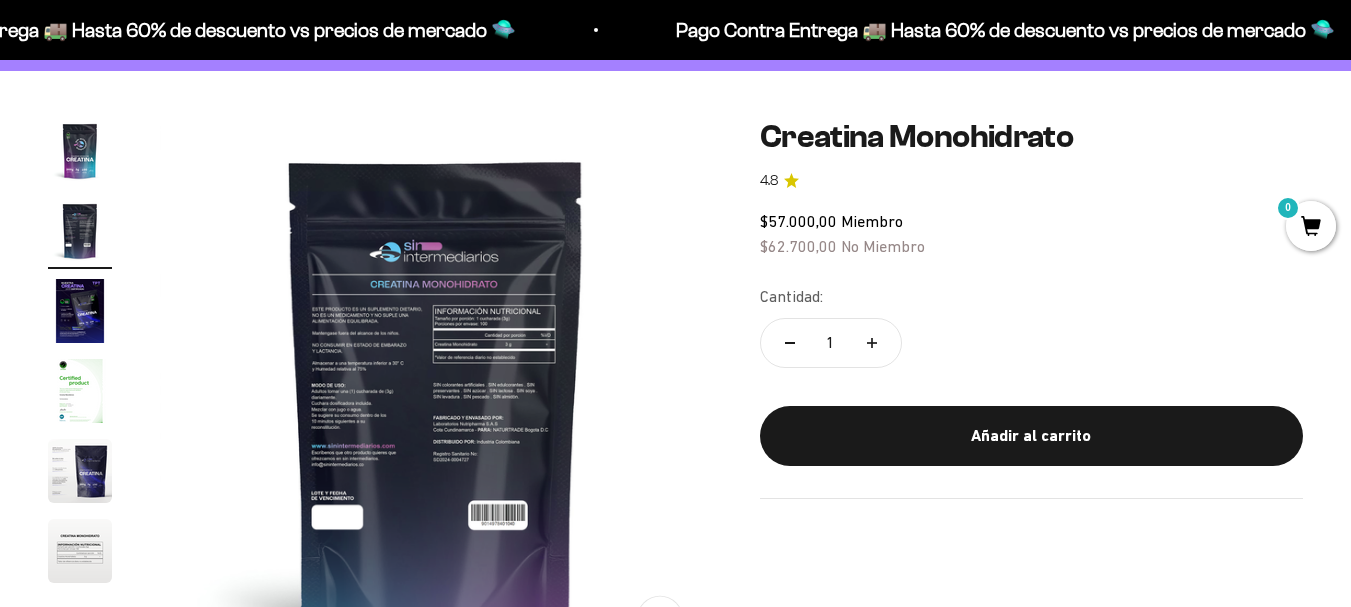 click at bounding box center (80, 391) 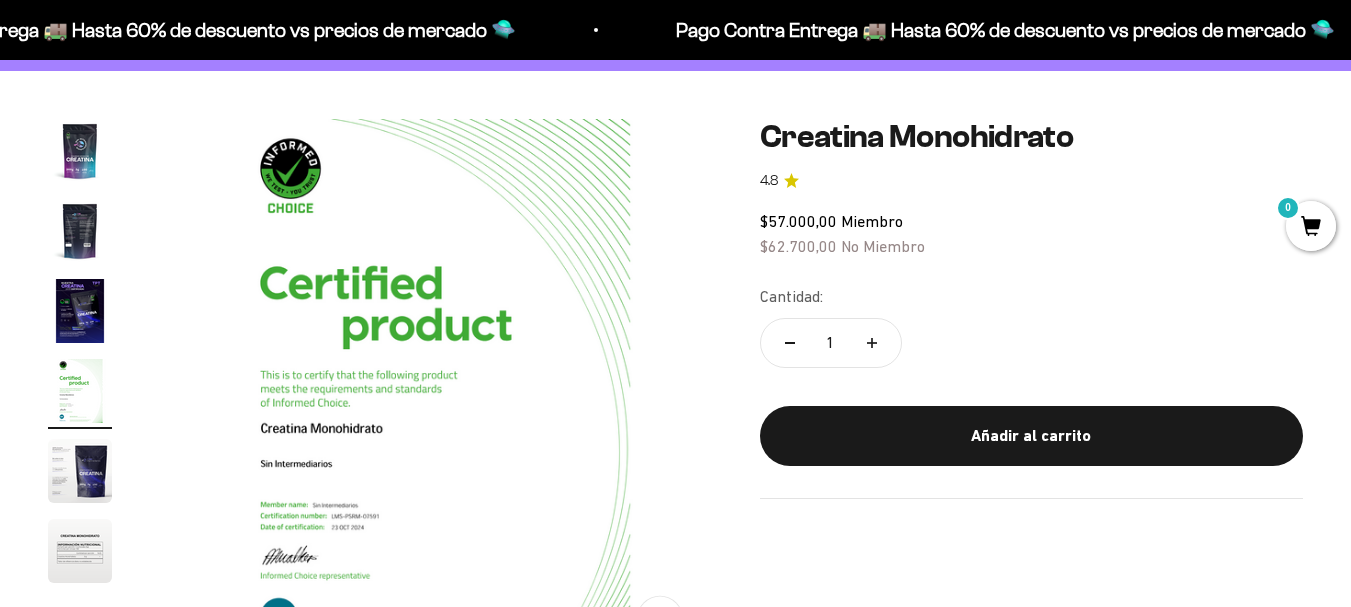 click at bounding box center [80, 231] 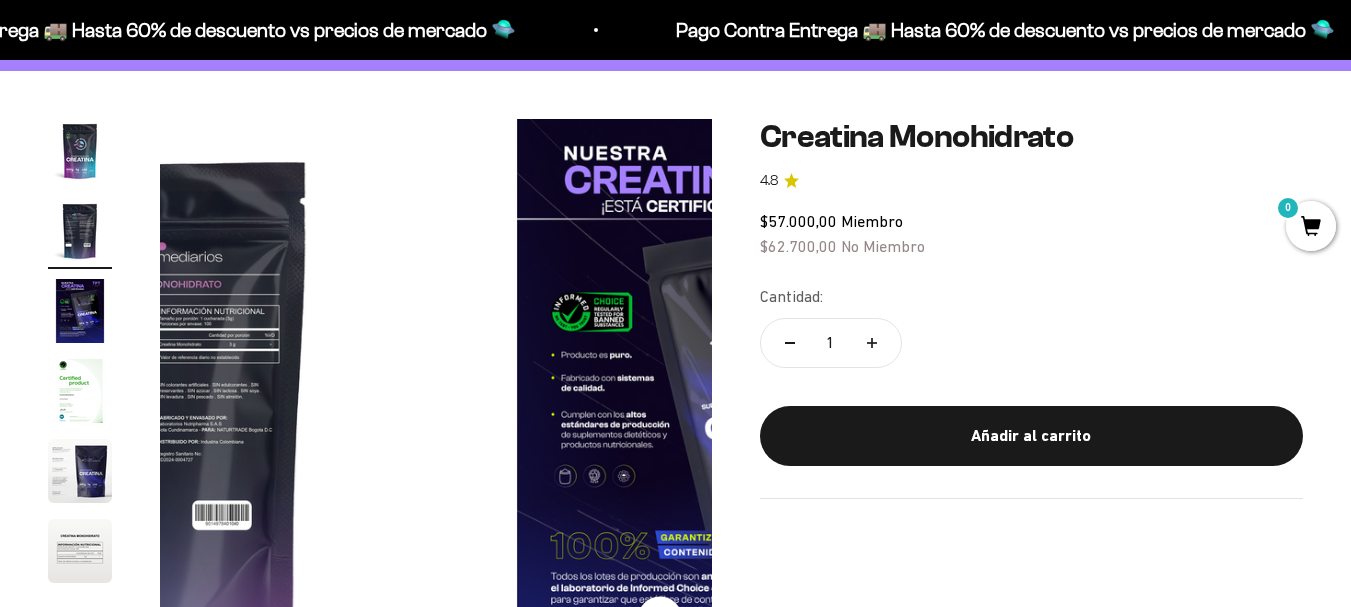 scroll, scrollTop: 0, scrollLeft: 564, axis: horizontal 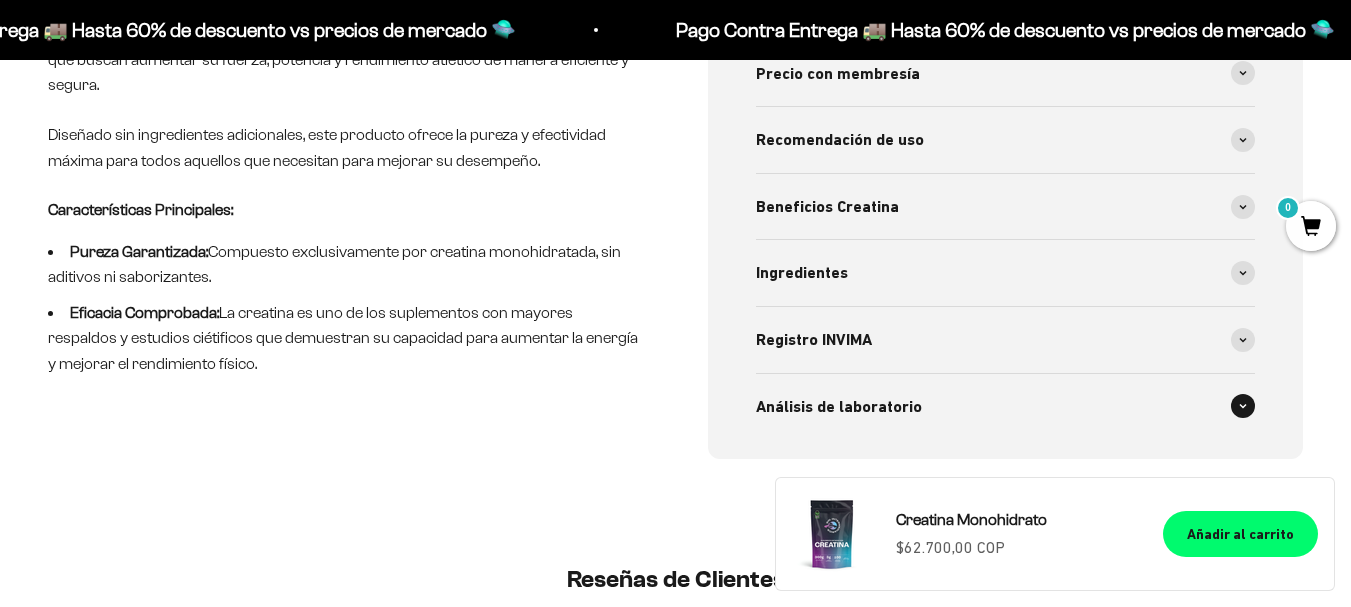 click at bounding box center (1243, 406) 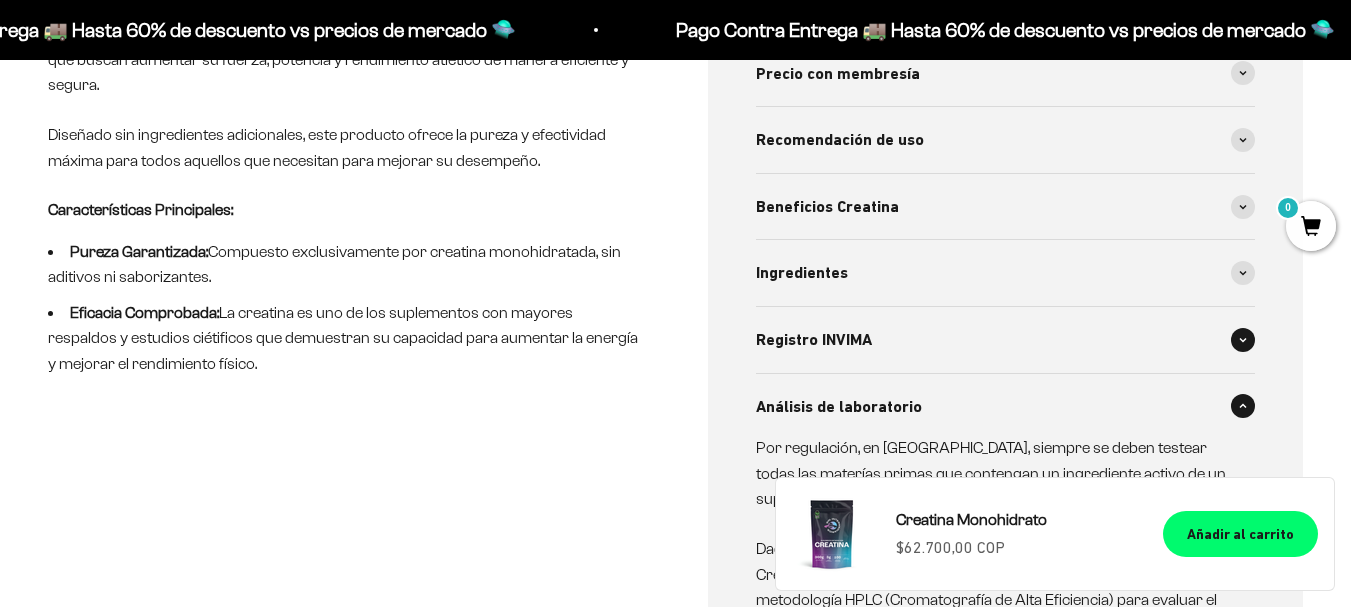 click at bounding box center (1243, 340) 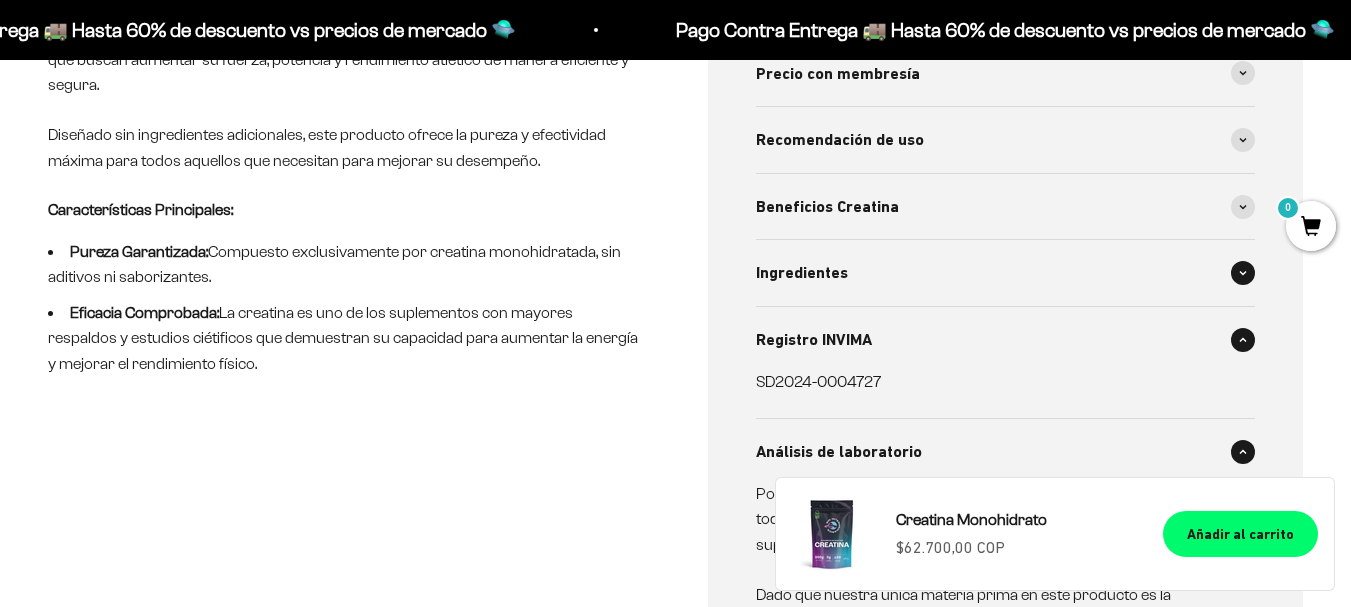 click on "Ingredientes" at bounding box center (1006, 273) 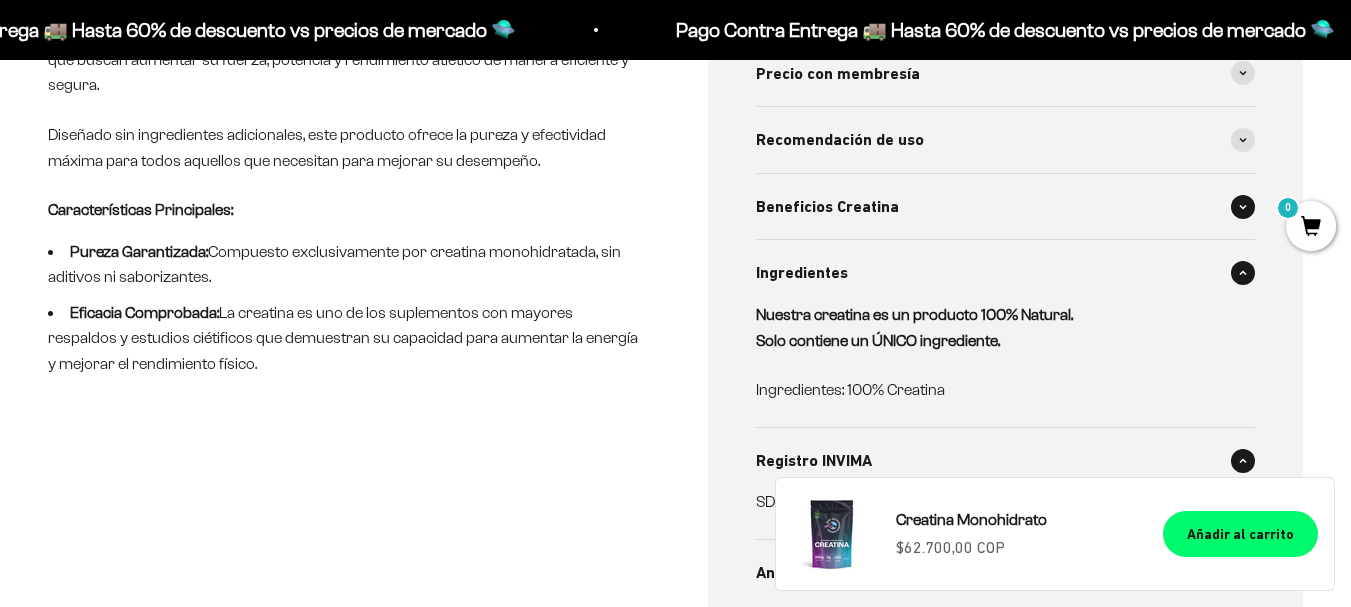 click on "Beneficios Creatina" at bounding box center [1006, 207] 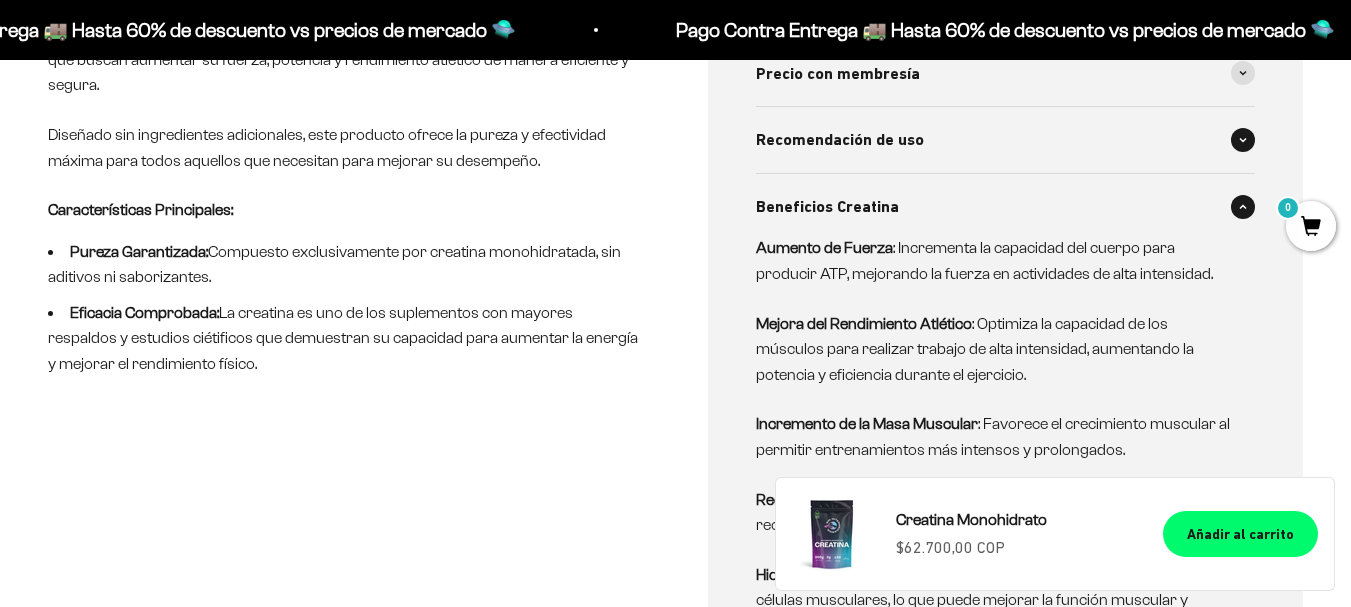 click at bounding box center (1243, 140) 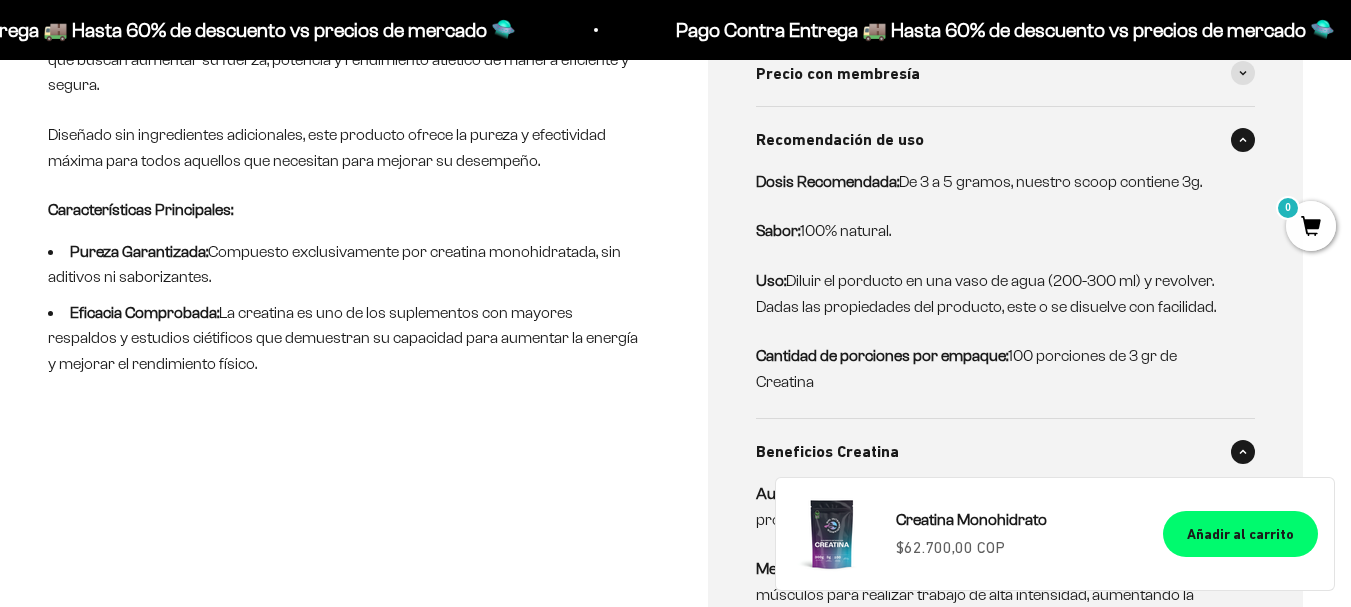 scroll, scrollTop: 858, scrollLeft: 0, axis: vertical 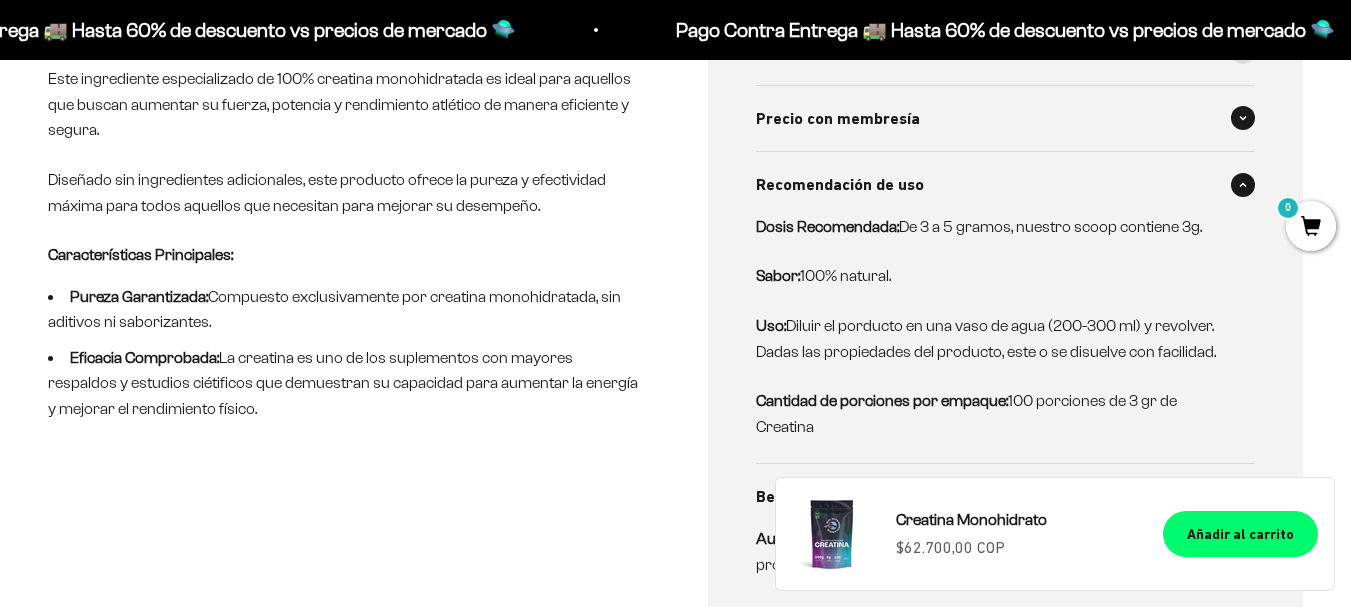 click on "Precio con membresía" at bounding box center (1006, 119) 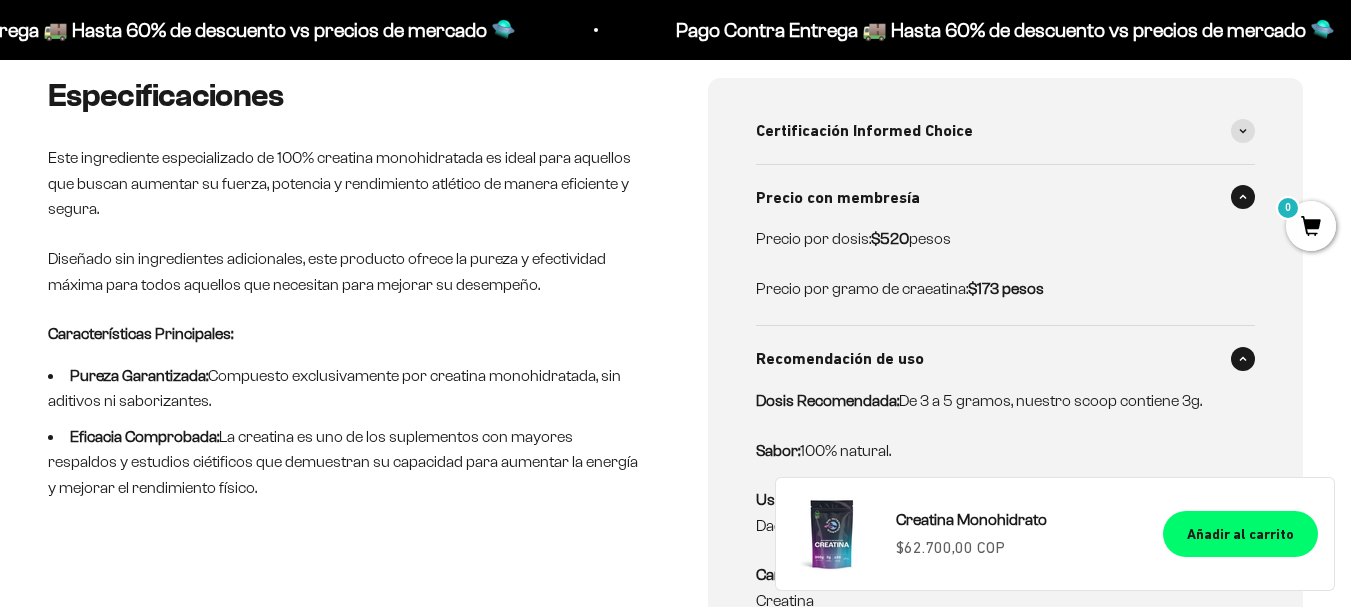 scroll, scrollTop: 745, scrollLeft: 0, axis: vertical 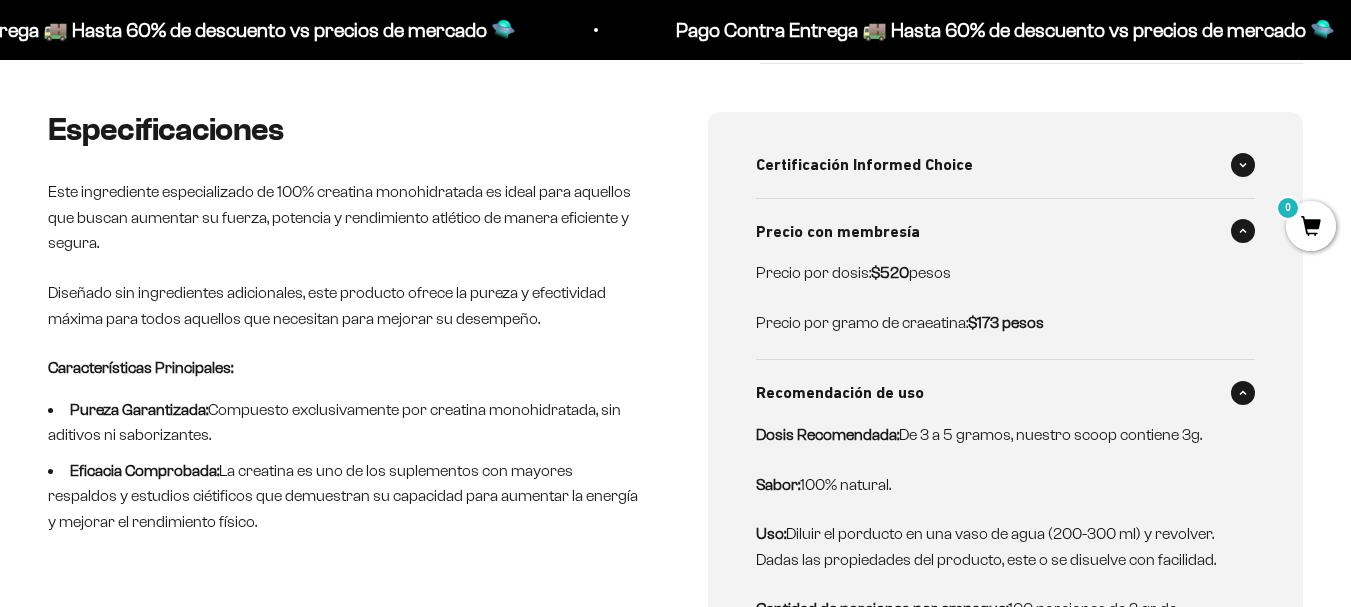 click on "Certificación Informed Choice" at bounding box center [1006, 165] 